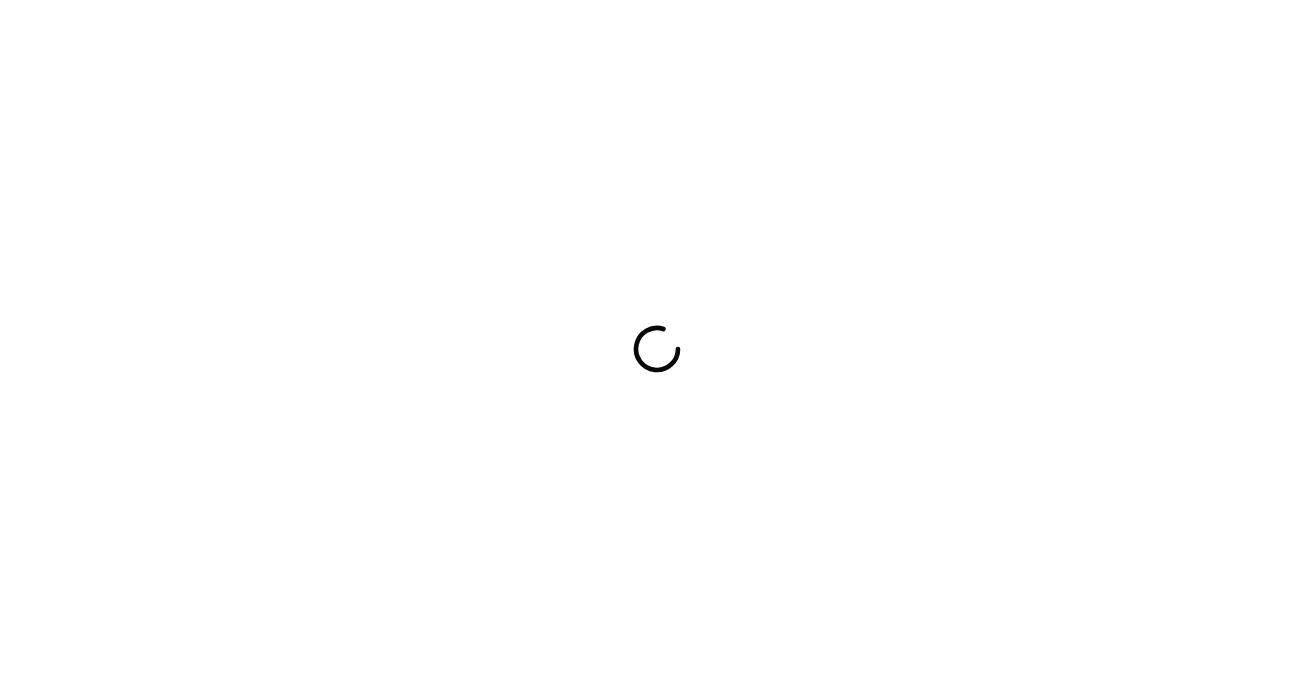 scroll, scrollTop: 0, scrollLeft: 0, axis: both 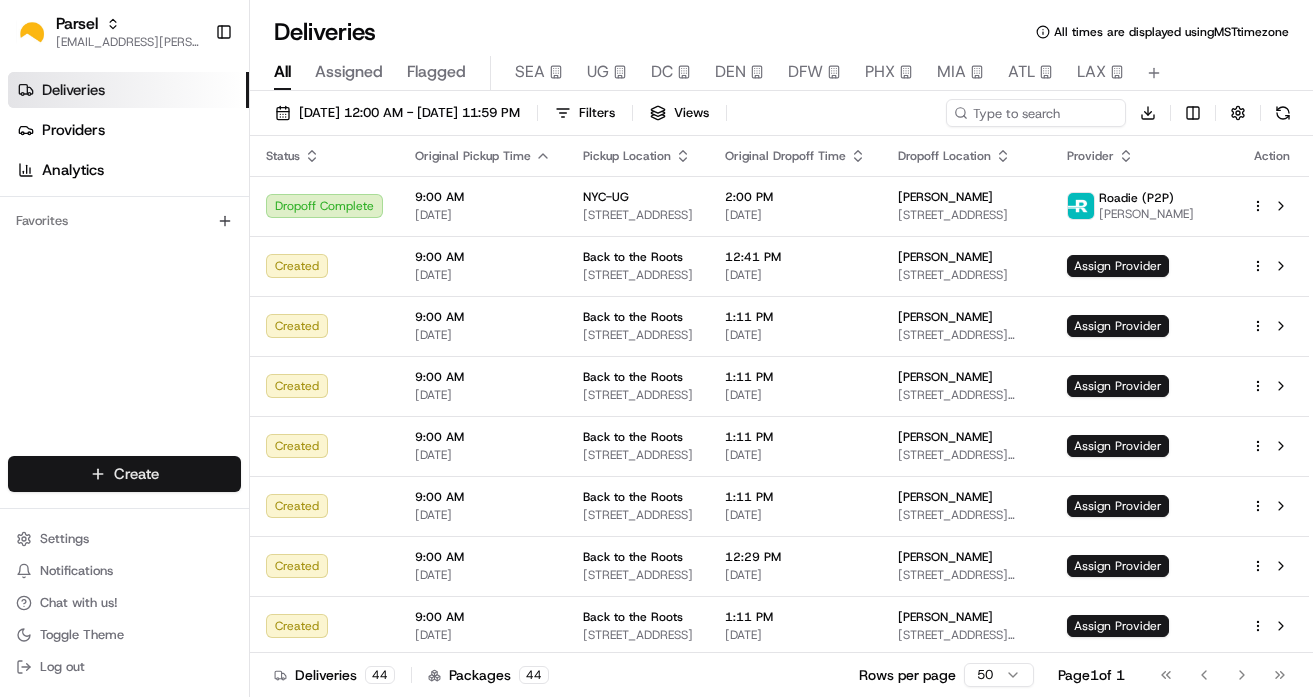 click on "Parsel [EMAIL_ADDRESS][PERSON_NAME][DOMAIN_NAME] Toggle Sidebar Deliveries Providers Analytics Favorites Main Menu Members & Organization Organization Users Roles Preferences Customization Tracking Orchestration Automations Dispatch Strategy Locations Pickup Locations Dropoff Locations Billing Billing Refund Requests Integrations Notification Triggers Webhooks API Keys Request Logs Create Settings Notifications Chat with us! Toggle Theme Log out Deliveries All times are displayed using  MST  timezone All Assigned Flagged SEA UG DC DEN DFW PHX MIA ATL LAX [DATE] 12:00 AM - [DATE] 11:59 PM Filters Views Download Status Original Pickup Time Pickup Location Original Dropoff Time Dropoff Location Provider Action Dropoff Complete 9:00 AM [DATE] [GEOGRAPHIC_DATA]-UG [STREET_ADDRESS] 2:00 PM [DATE] Sennice [PERSON_NAME] [STREET_ADDRESS][GEOGRAPHIC_DATA][PERSON_NAME] (P2P) [PERSON_NAME] Created 9:00 AM [DATE] Back to the Roots [STREET_ADDRESS] 12:41 PM [DATE] 44" at bounding box center [656, 348] 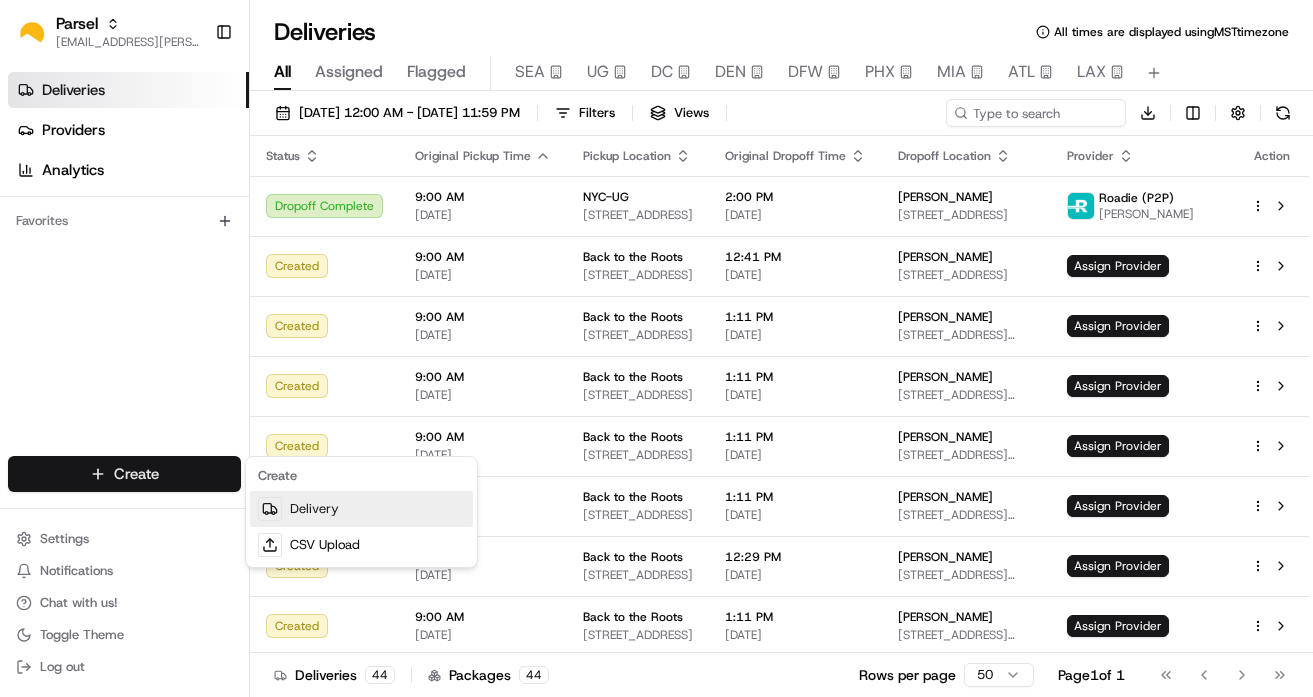 click on "Delivery" at bounding box center [361, 509] 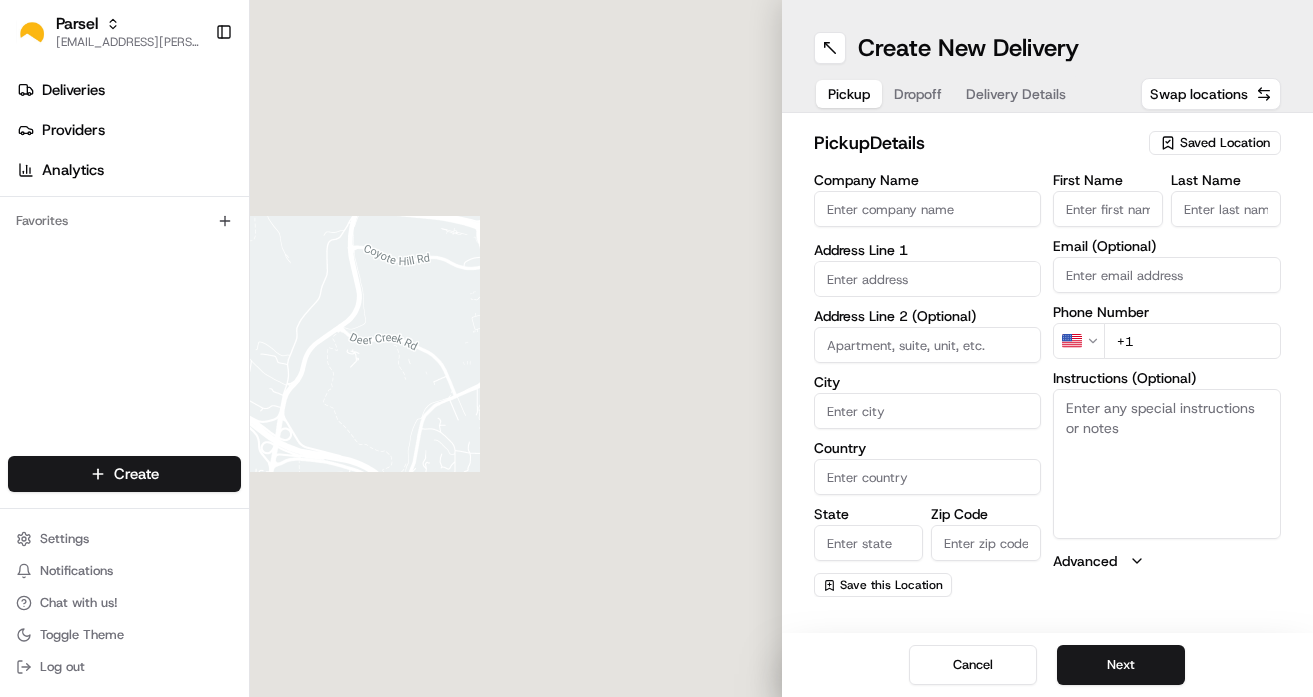 click on "Saved Location" at bounding box center [1225, 143] 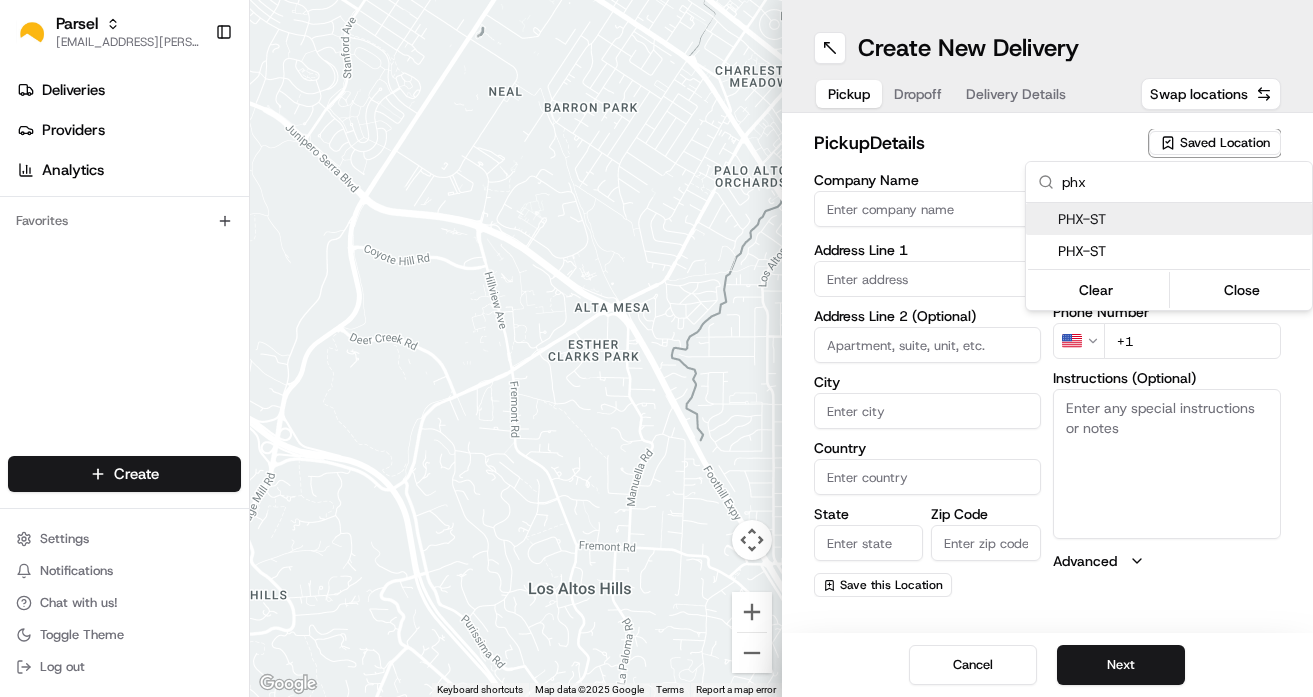type on "phx" 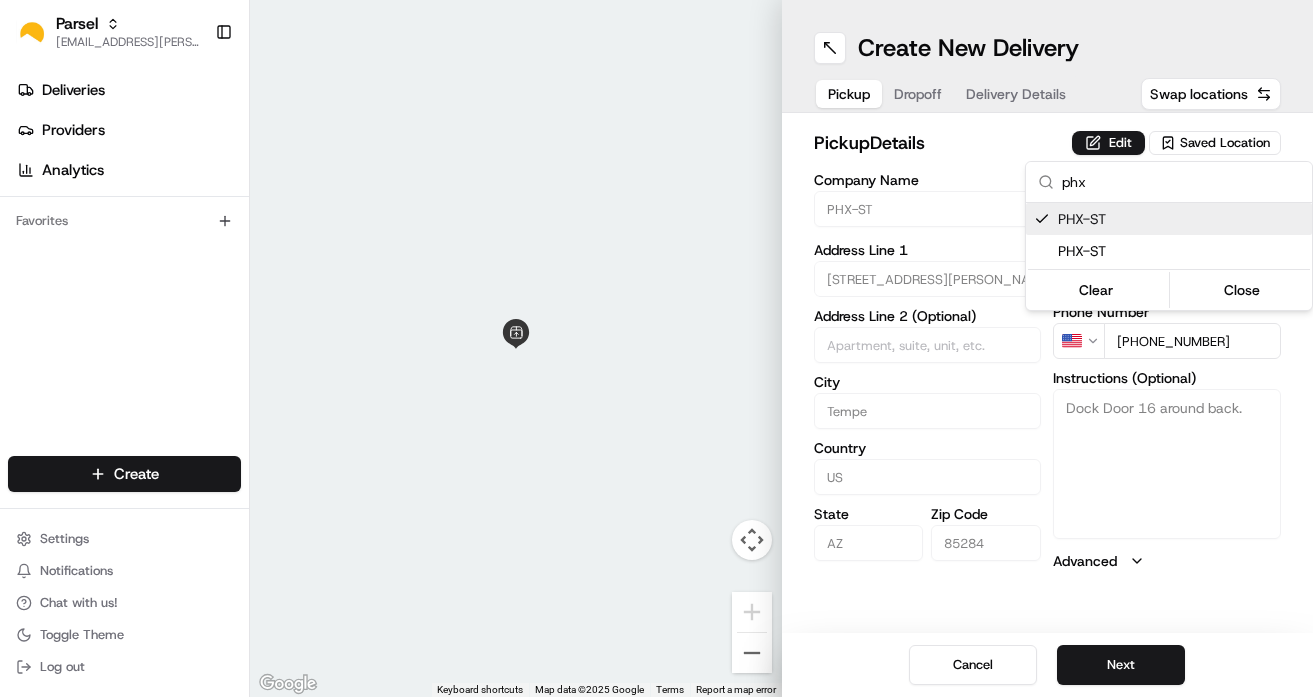 click on "Parsel [EMAIL_ADDRESS][PERSON_NAME][DOMAIN_NAME] Toggle Sidebar Deliveries Providers Analytics Favorites Main Menu Members & Organization Organization Users Roles Preferences Customization Tracking Orchestration Automations Dispatch Strategy Locations Pickup Locations Dropoff Locations Billing Billing Refund Requests Integrations Notification Triggers Webhooks API Keys Request Logs Create Settings Notifications Chat with us! Toggle Theme Log out ← Move left → Move right ↑ Move up ↓ Move down + Zoom in - Zoom out Home Jump left by 75% End Jump right by 75% Page Up Jump up by 75% Page Down Jump down by 75% Keyboard shortcuts Map Data Map data ©2025 Google Map data ©2025 Google 2 m  Click to toggle between metric and imperial units Terms Report a map error Create New Delivery Pickup Dropoff Delivery Details Swap locations pickup  Details  Edit Saved Location Company Name PHX-ST Address Line 1 [STREET_ADDRESS][PERSON_NAME] Address Line 2 (Optional) City Tempe Country US State [US_STATE] Zip Code 85284 First Name [PERSON_NAME]" at bounding box center [656, 348] 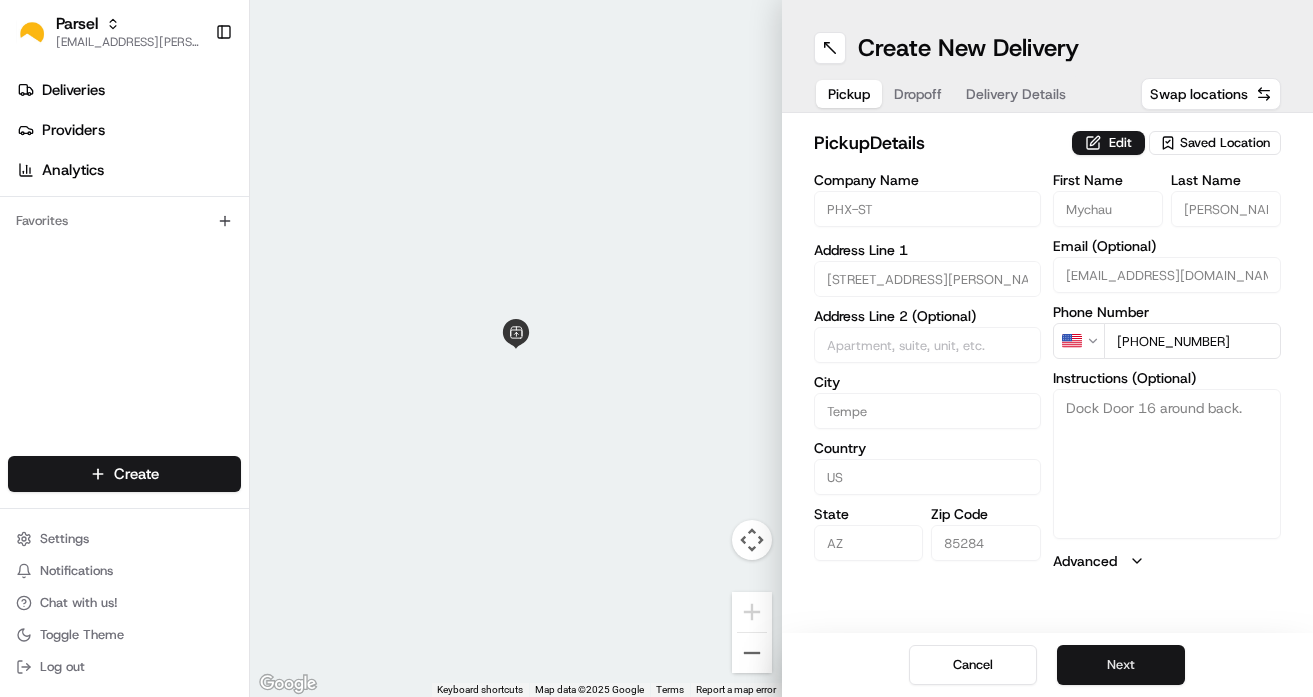 click on "Next" at bounding box center [1121, 665] 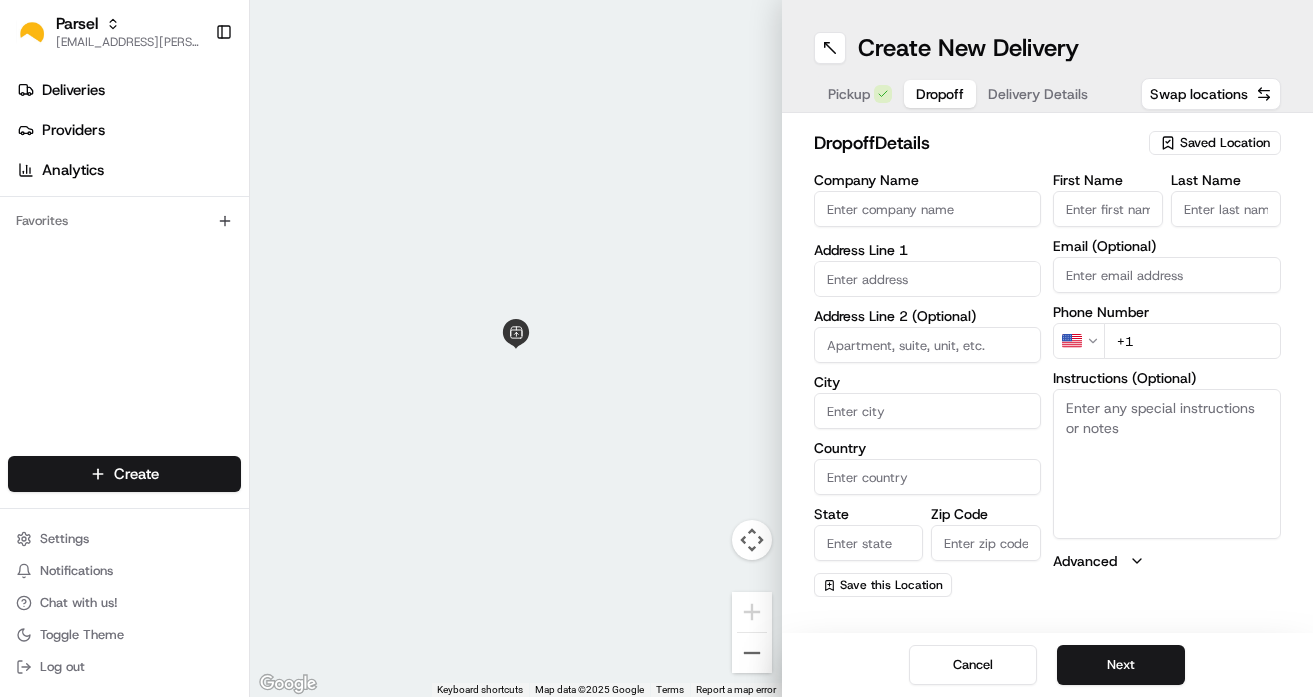 click on "Saved Location" at bounding box center [1225, 143] 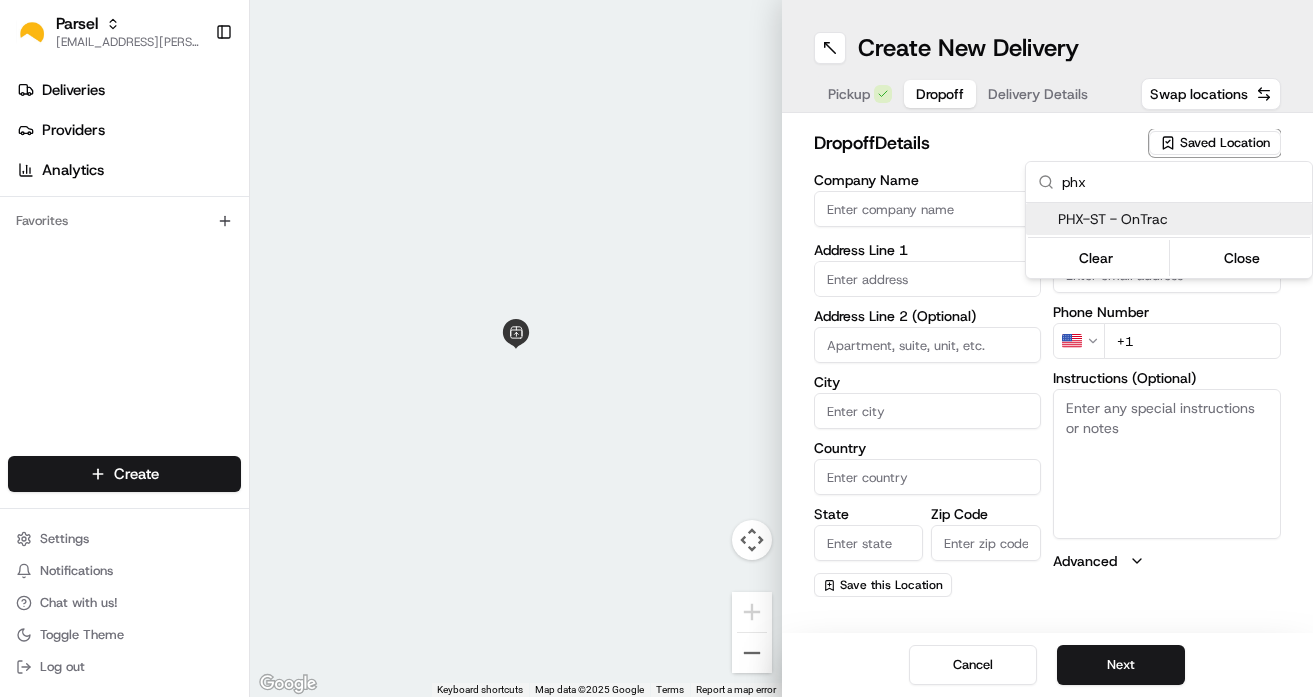 type on "phx" 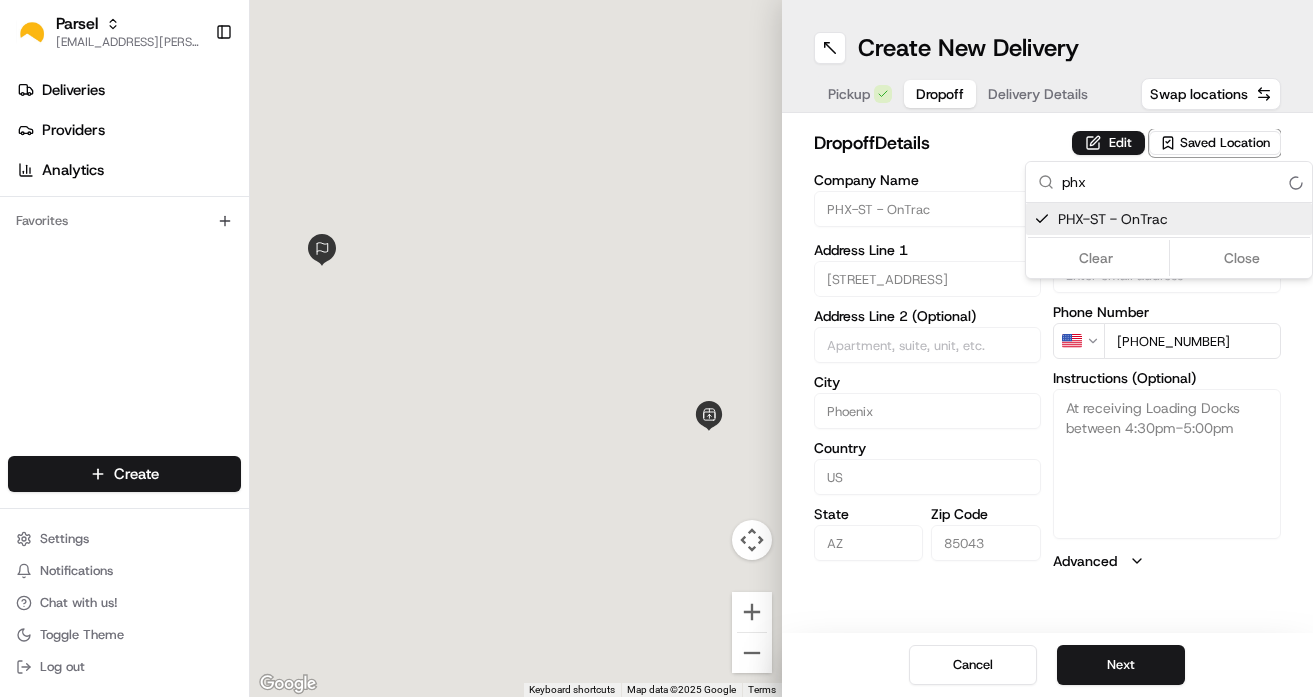 click on "Parsel [EMAIL_ADDRESS][PERSON_NAME][DOMAIN_NAME] Toggle Sidebar Deliveries Providers Analytics Favorites Main Menu Members & Organization Organization Users Roles Preferences Customization Tracking Orchestration Automations Dispatch Strategy Locations Pickup Locations Dropoff Locations Billing Billing Refund Requests Integrations Notification Triggers Webhooks API Keys Request Logs Create Settings Notifications Chat with us! Toggle Theme Log out ← Move left → Move right ↑ Move up ↓ Move down + Zoom in - Zoom out Home Jump left by 75% End Jump right by 75% Page Up Jump up by 75% Page Down Jump down by 75% Keyboard shortcuts Map Data Map data ©2025 Google Map data ©2025 Google 5 km  Click to toggle between metric and imperial units Terms Report a map error Create New Delivery Pickup Dropoff Delivery Details Swap locations dropoff  Details  Edit Saved Location Company Name PHX-ST - OnTrac Address Line 1 [STREET_ADDRESS] Address Line 2 (Optional) [GEOGRAPHIC_DATA] [GEOGRAPHIC_DATA] State [US_STATE] Zip Code 85043 [PERSON_NAME]" at bounding box center [656, 348] 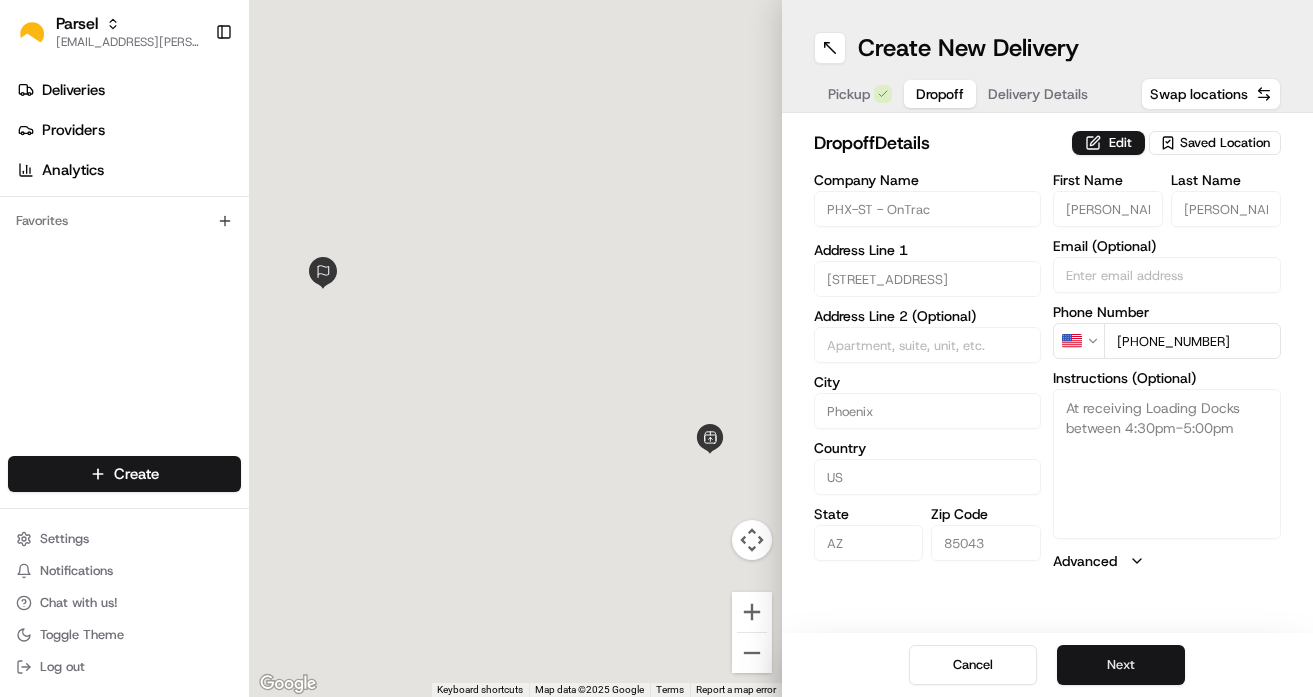 click on "Next" at bounding box center [1121, 665] 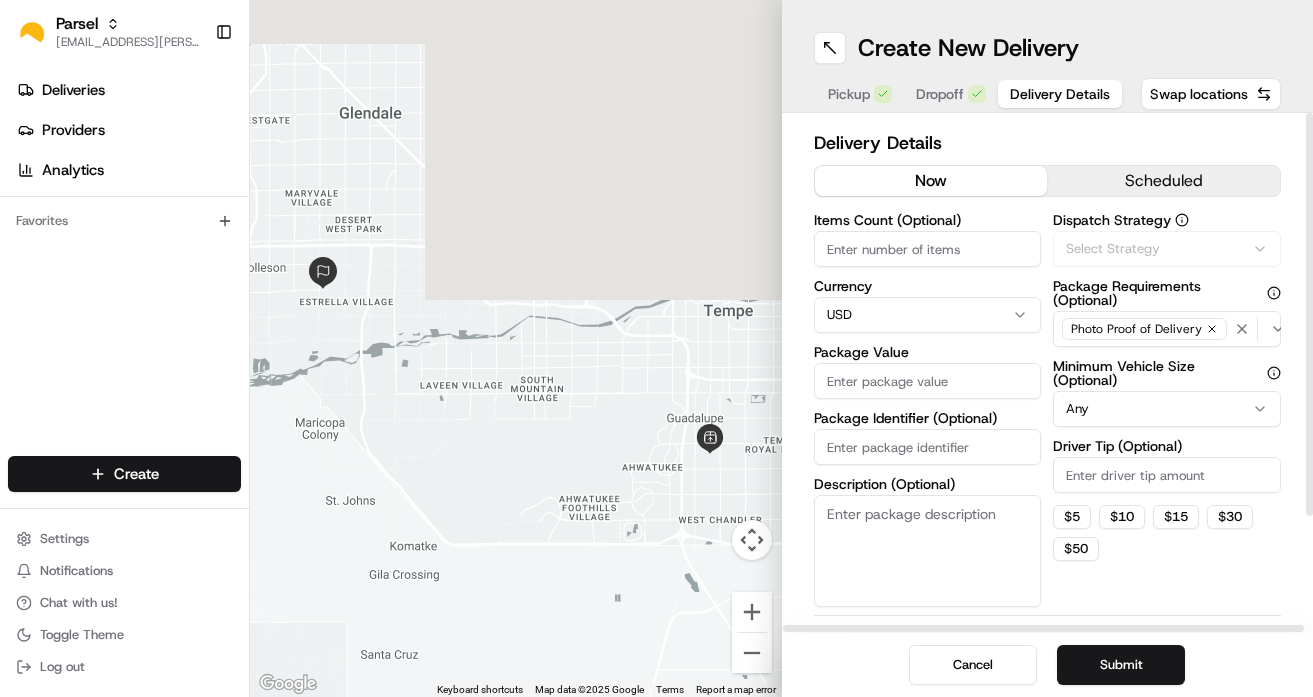 click on "scheduled" at bounding box center (1163, 181) 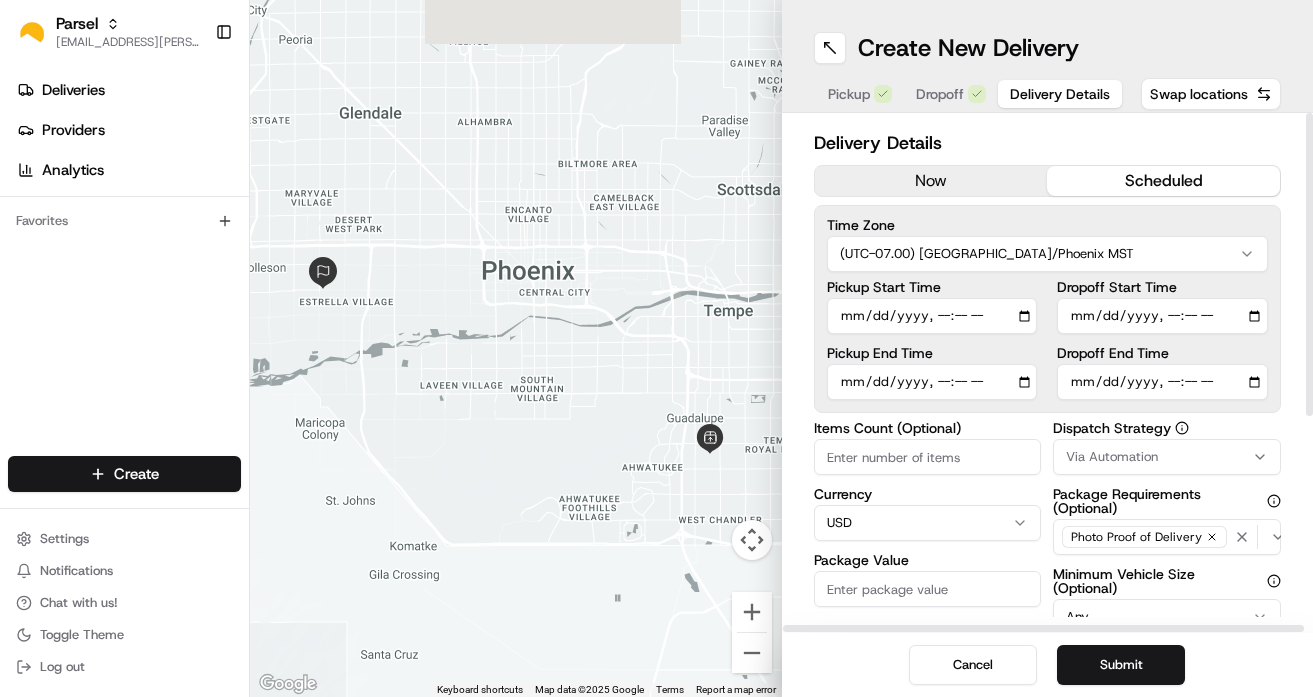 click on "Pickup Start Time" at bounding box center [932, 316] 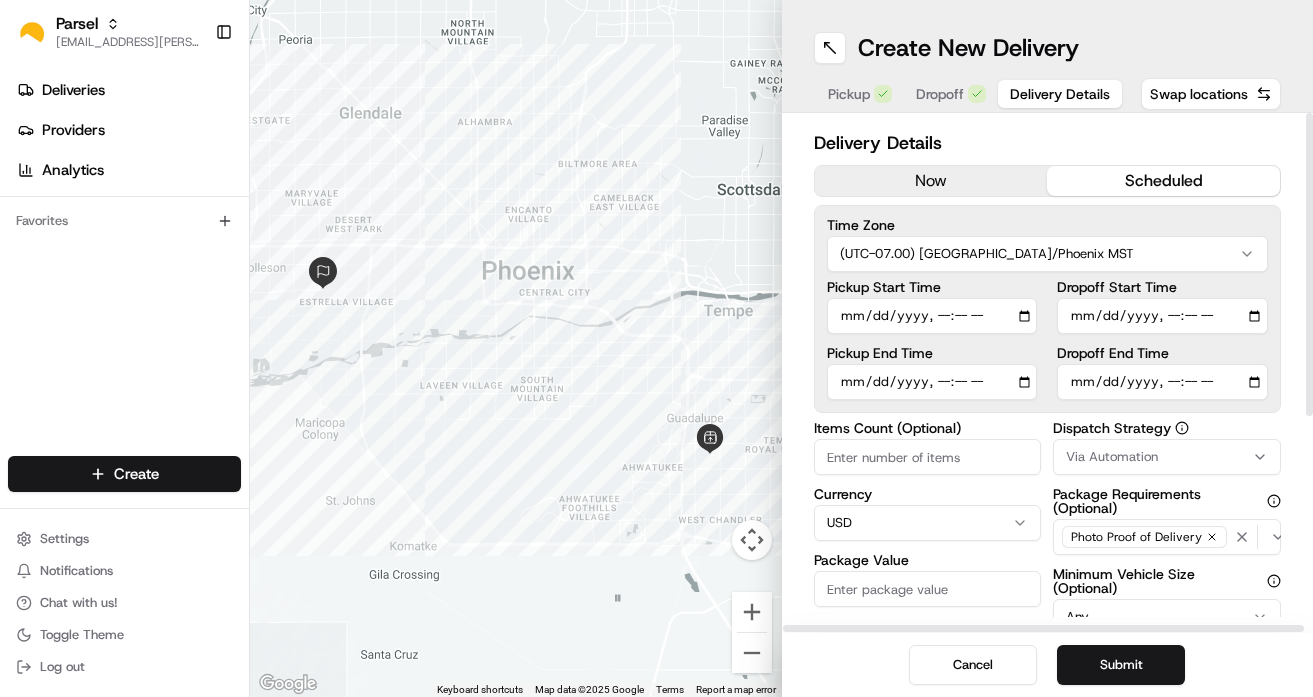 type on "[DATE]T15:30" 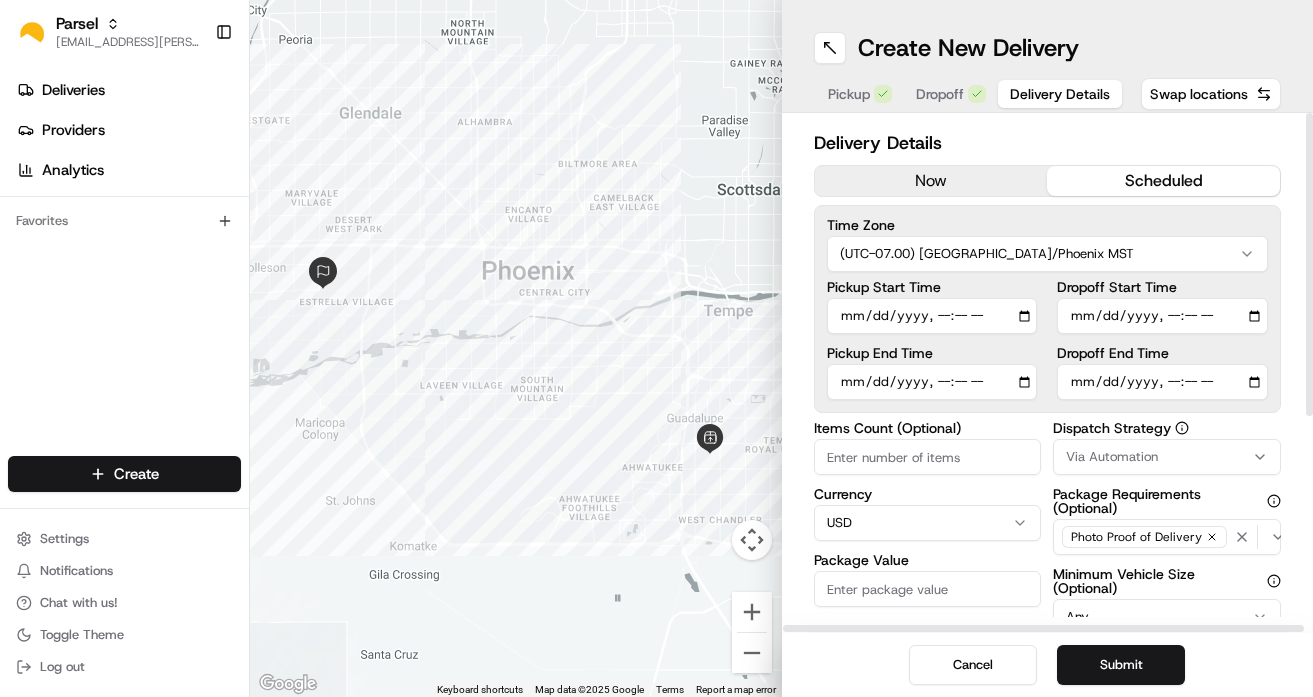 click on "Dropoff End Time" at bounding box center (1162, 382) 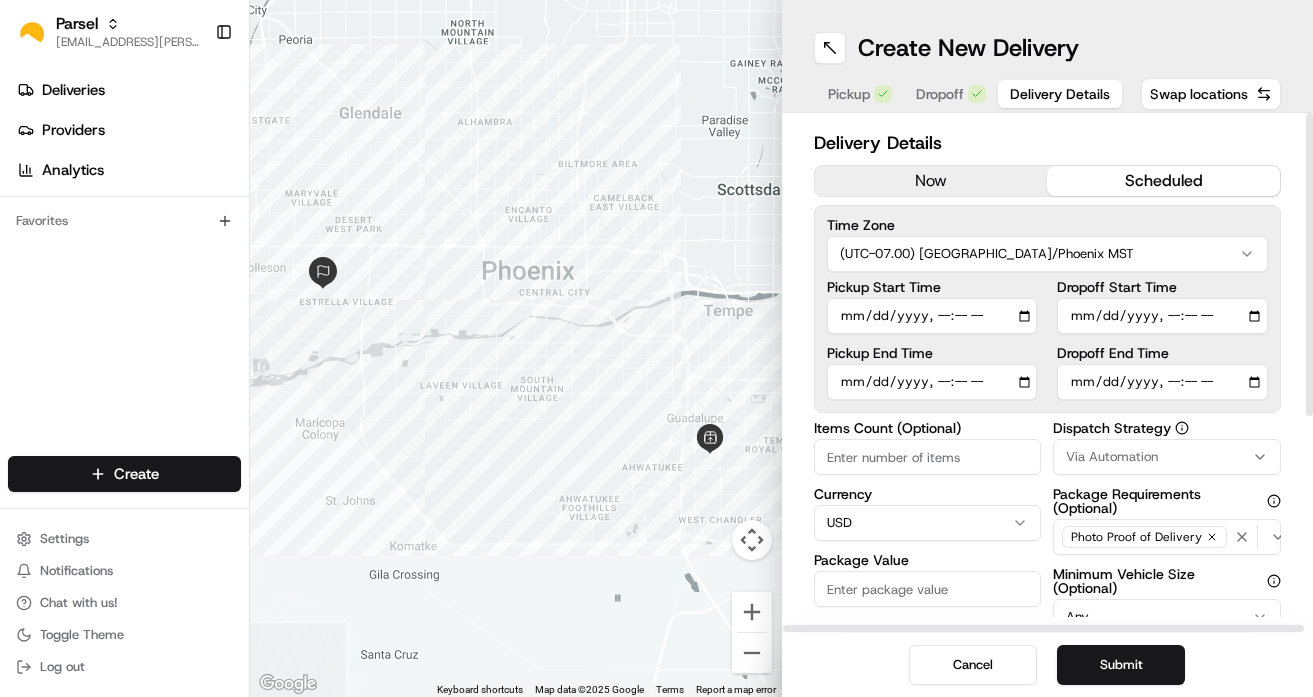 click on "Dropoff End Time" at bounding box center [1162, 382] 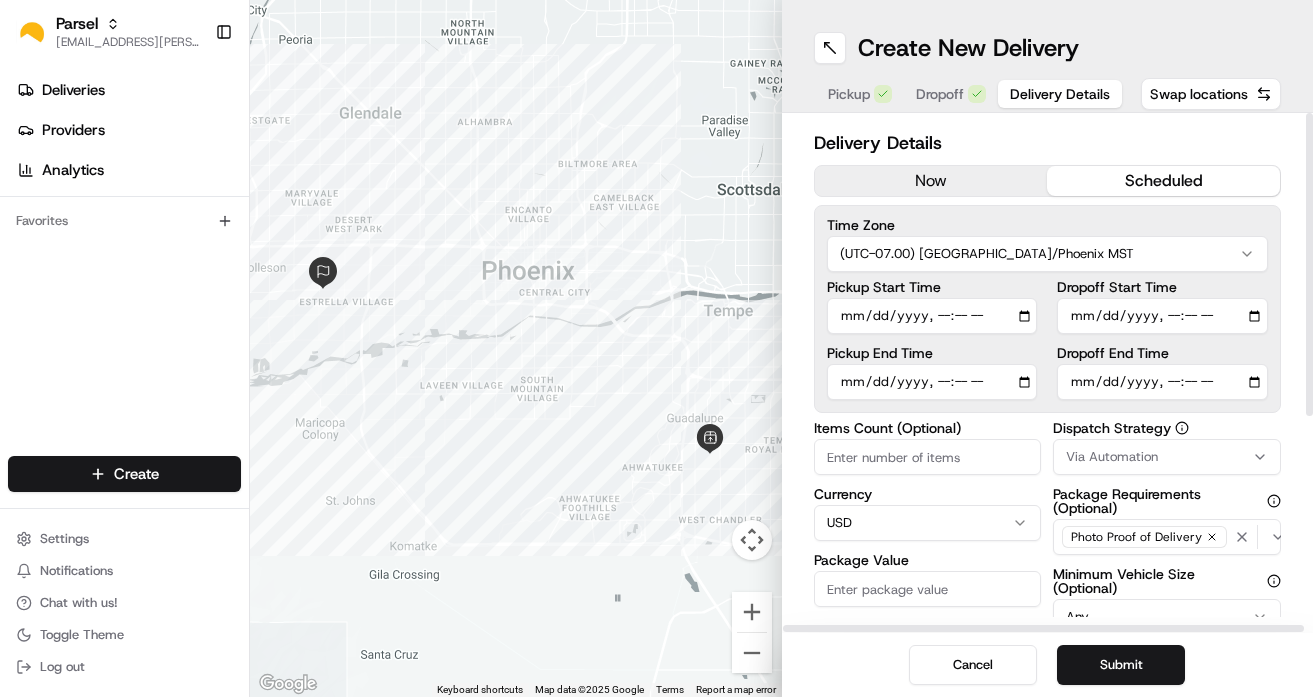 type on "[DATE]T17:00" 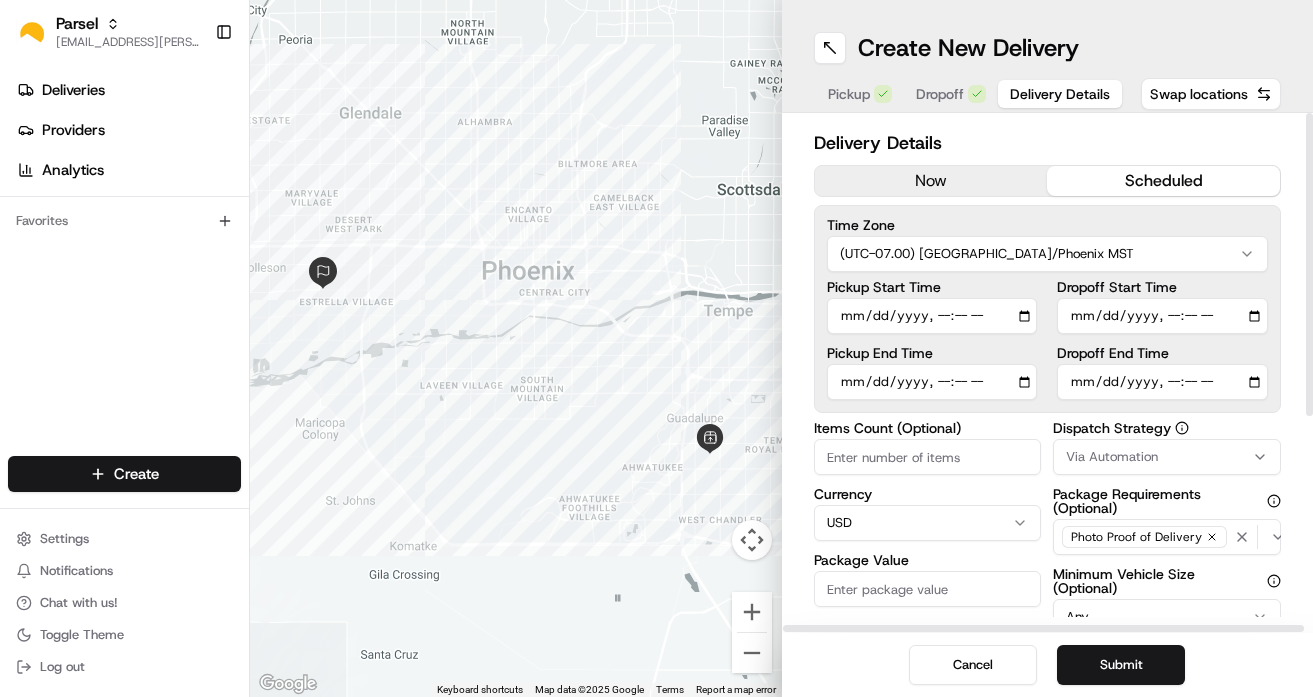 click on "Dropoff Start Time Dropoff End Time" at bounding box center (1162, 340) 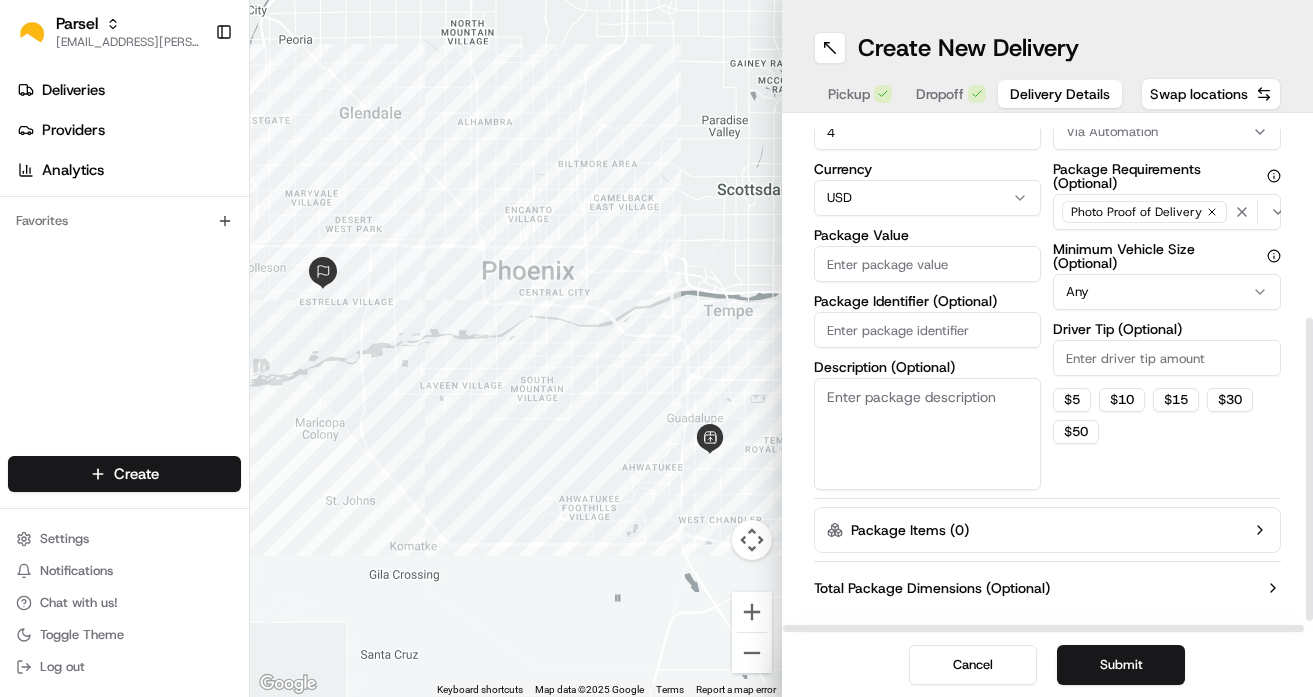 scroll, scrollTop: 330, scrollLeft: 0, axis: vertical 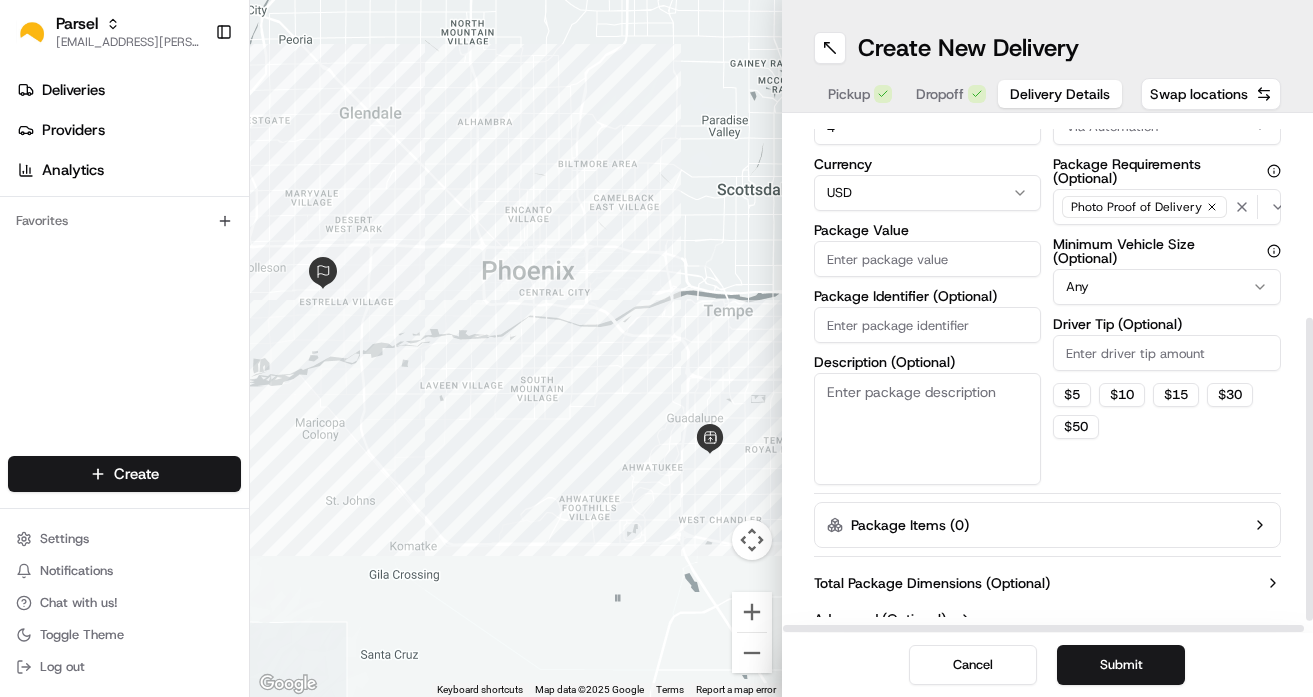type on "4" 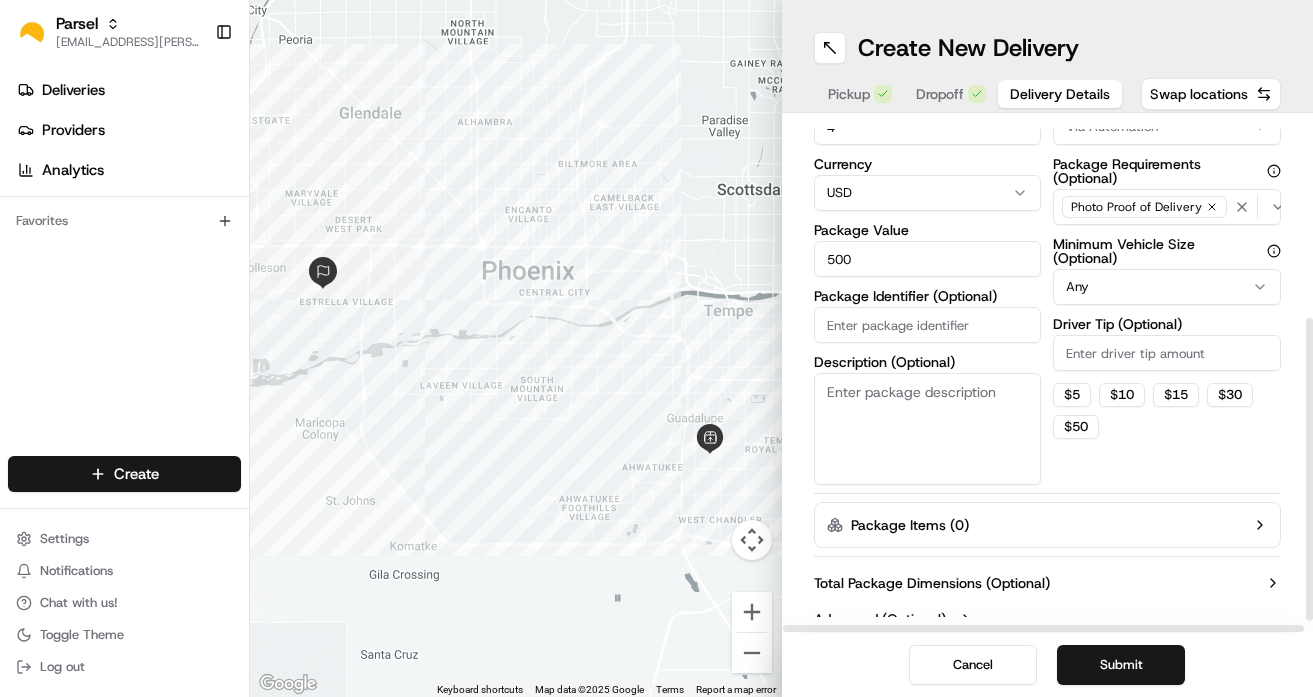 scroll, scrollTop: 350, scrollLeft: 0, axis: vertical 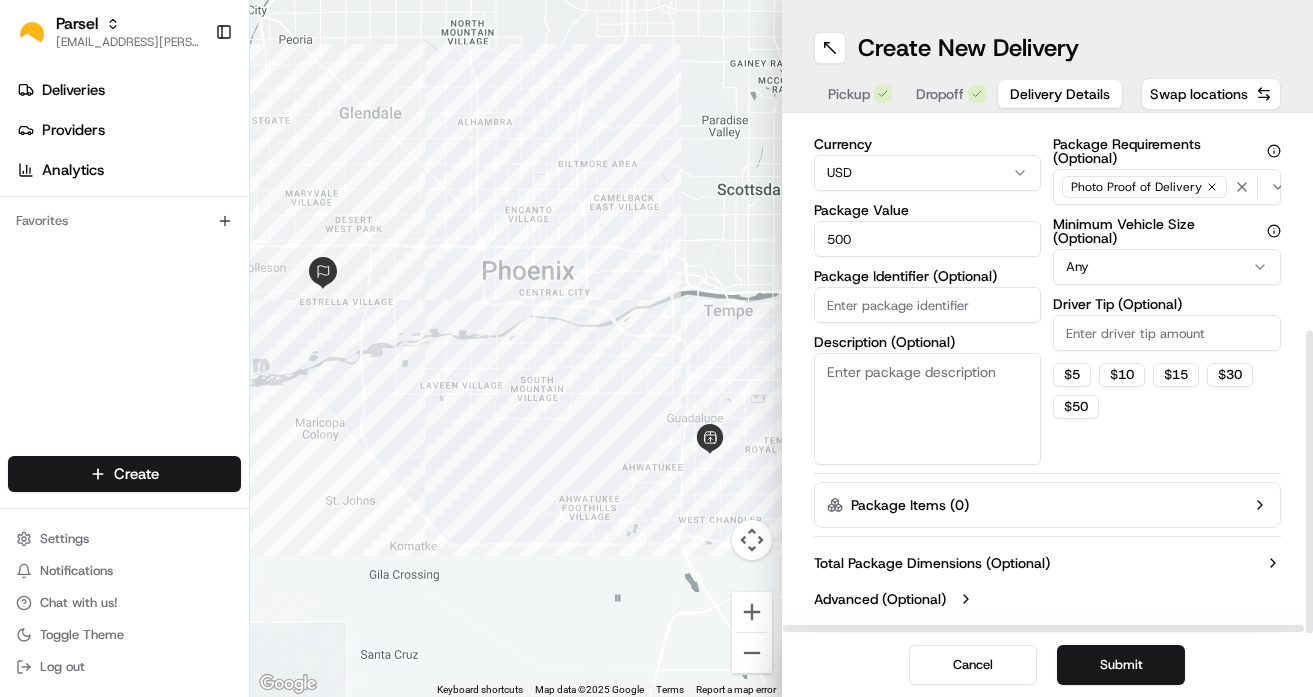 type on "500" 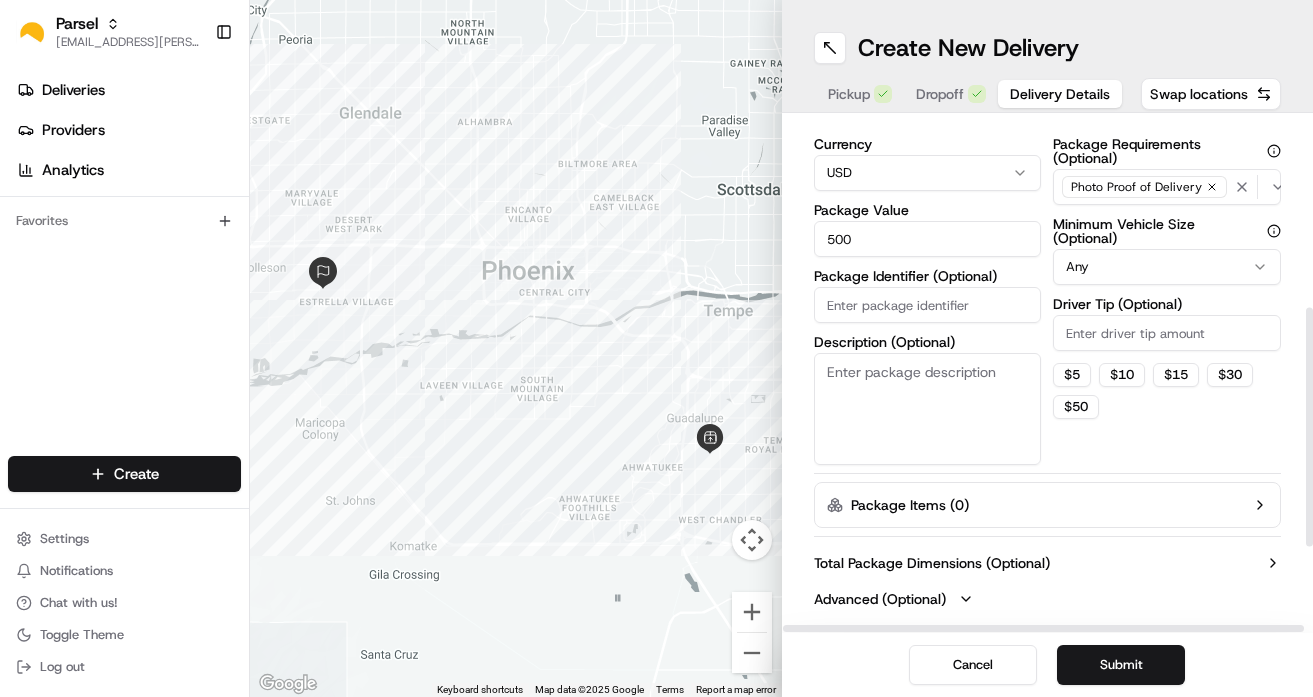 scroll, scrollTop: 574, scrollLeft: 0, axis: vertical 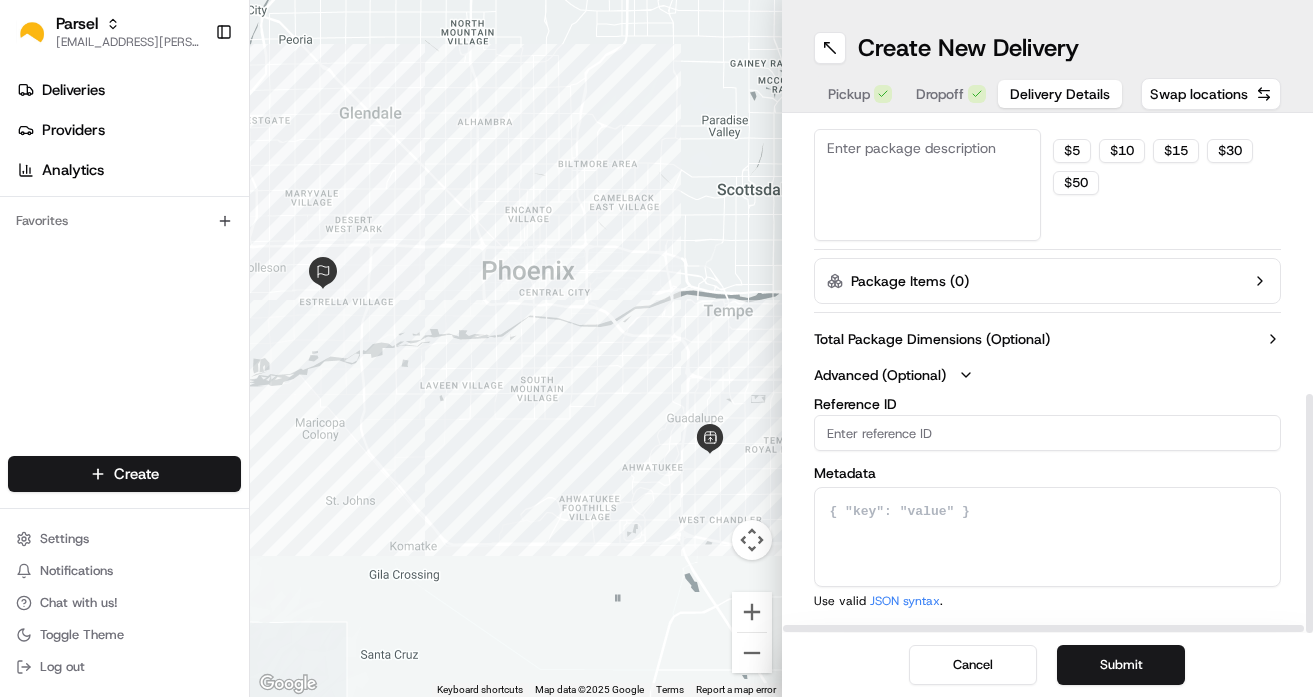 click on "Total Package Dimensions (Optional)" at bounding box center (932, 339) 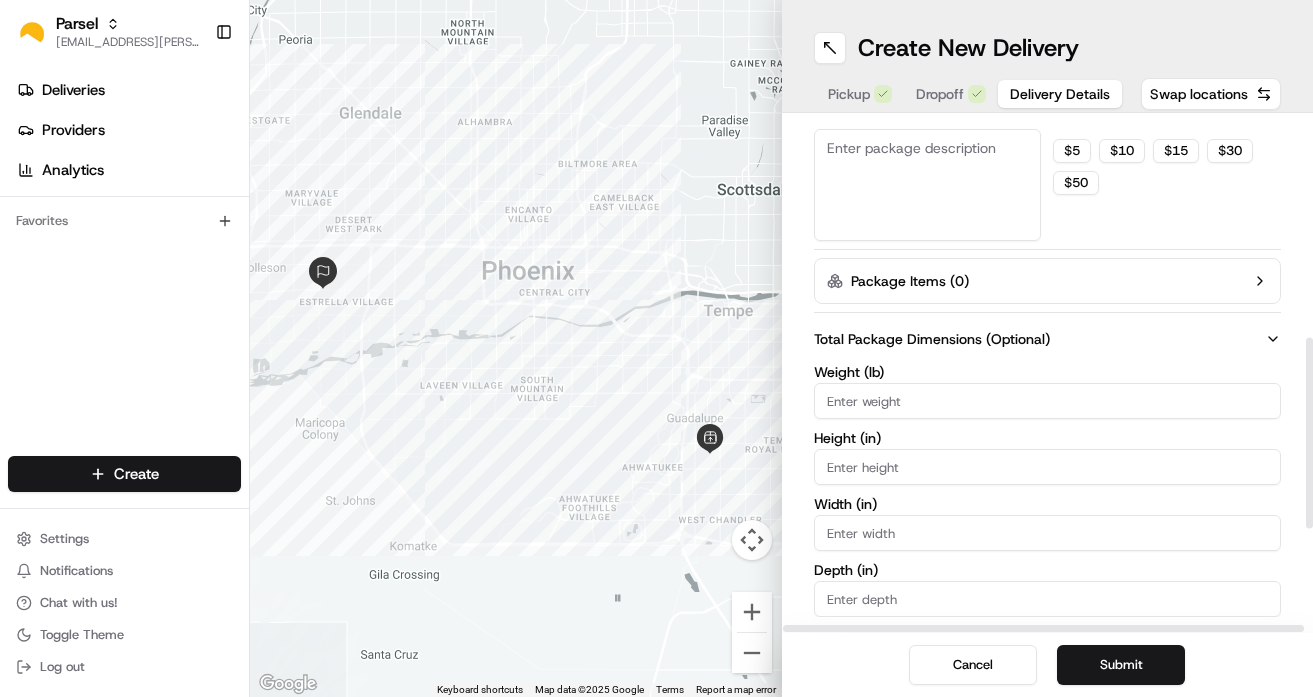 click on "Weight ( lb )" at bounding box center (1048, 401) 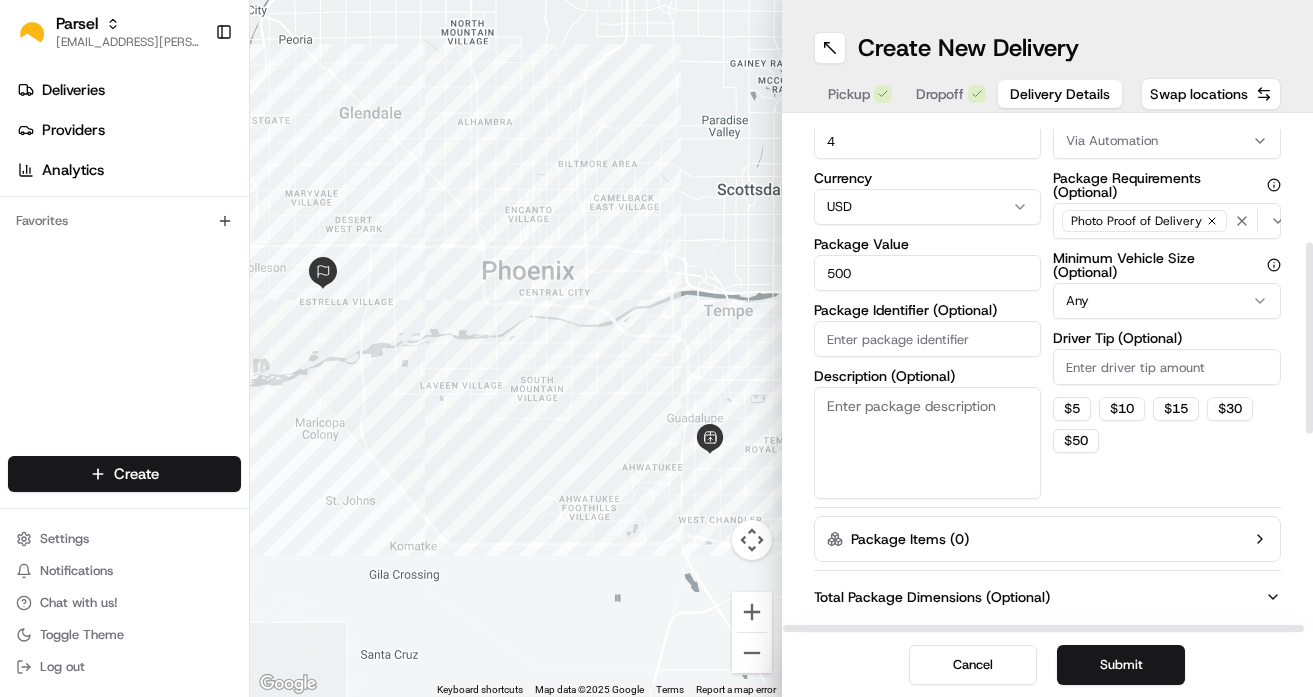 scroll, scrollTop: 312, scrollLeft: 0, axis: vertical 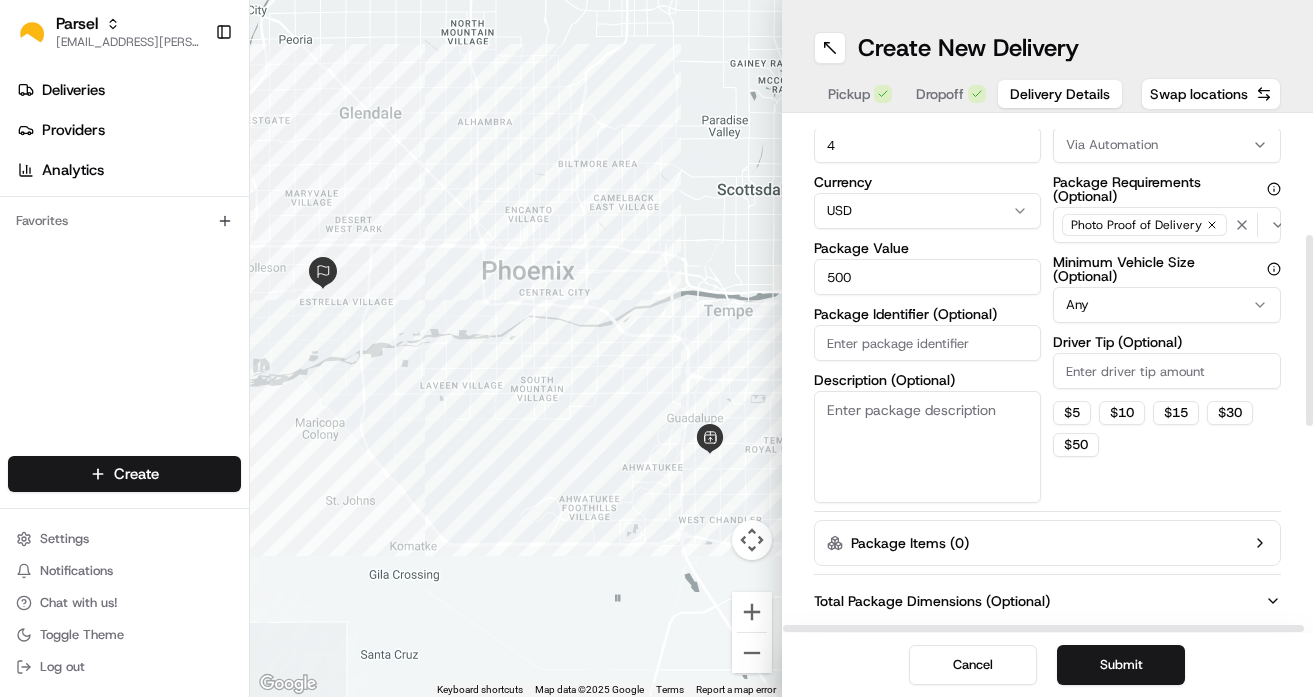 type on "23" 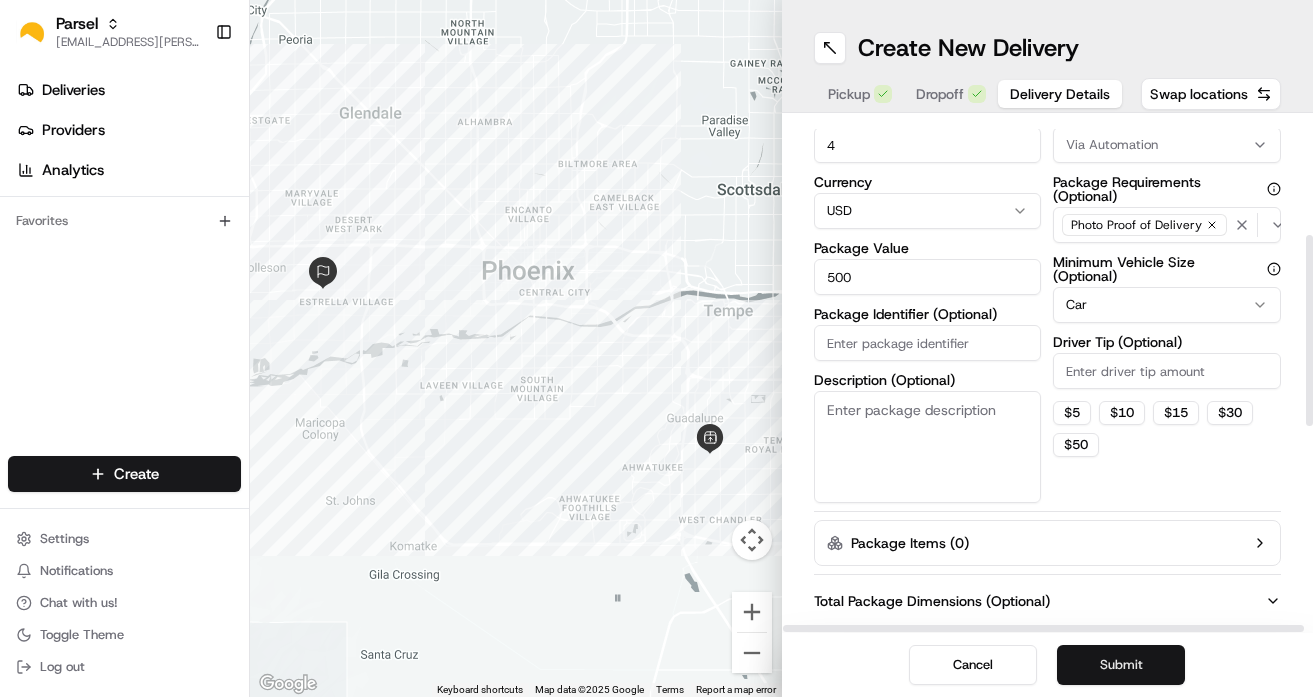 click on "Submit" at bounding box center (1121, 665) 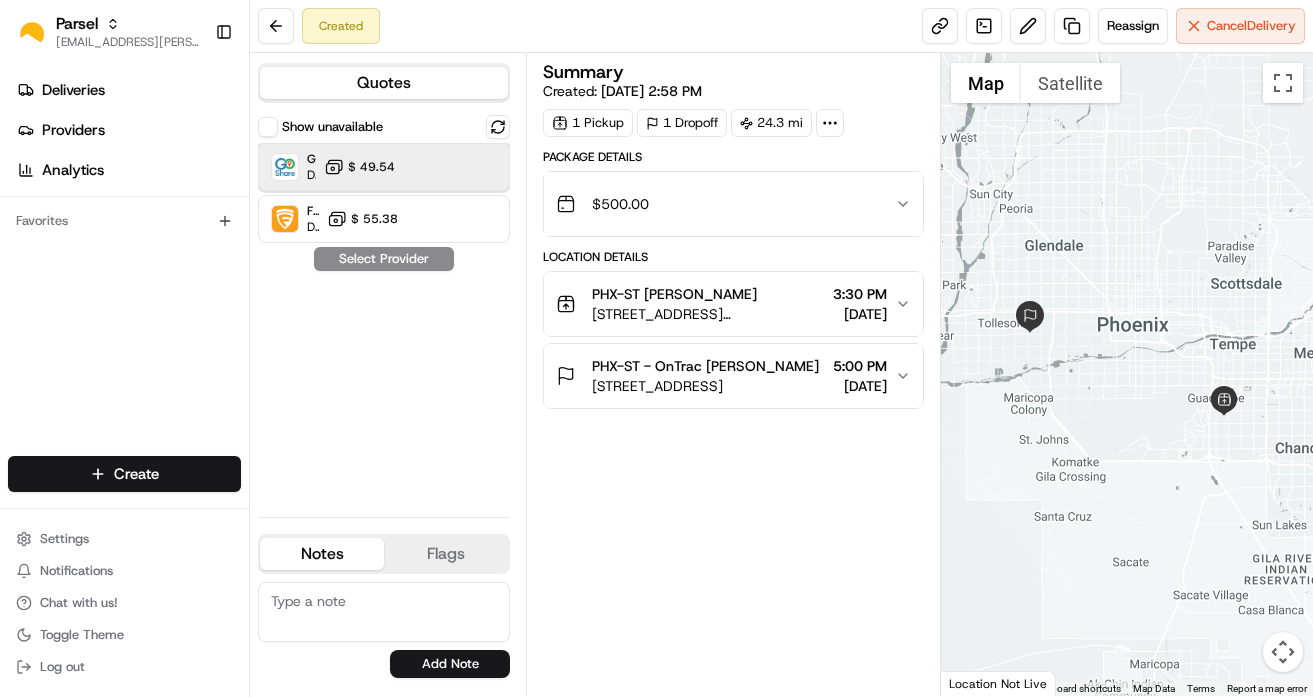 click at bounding box center [451, 167] 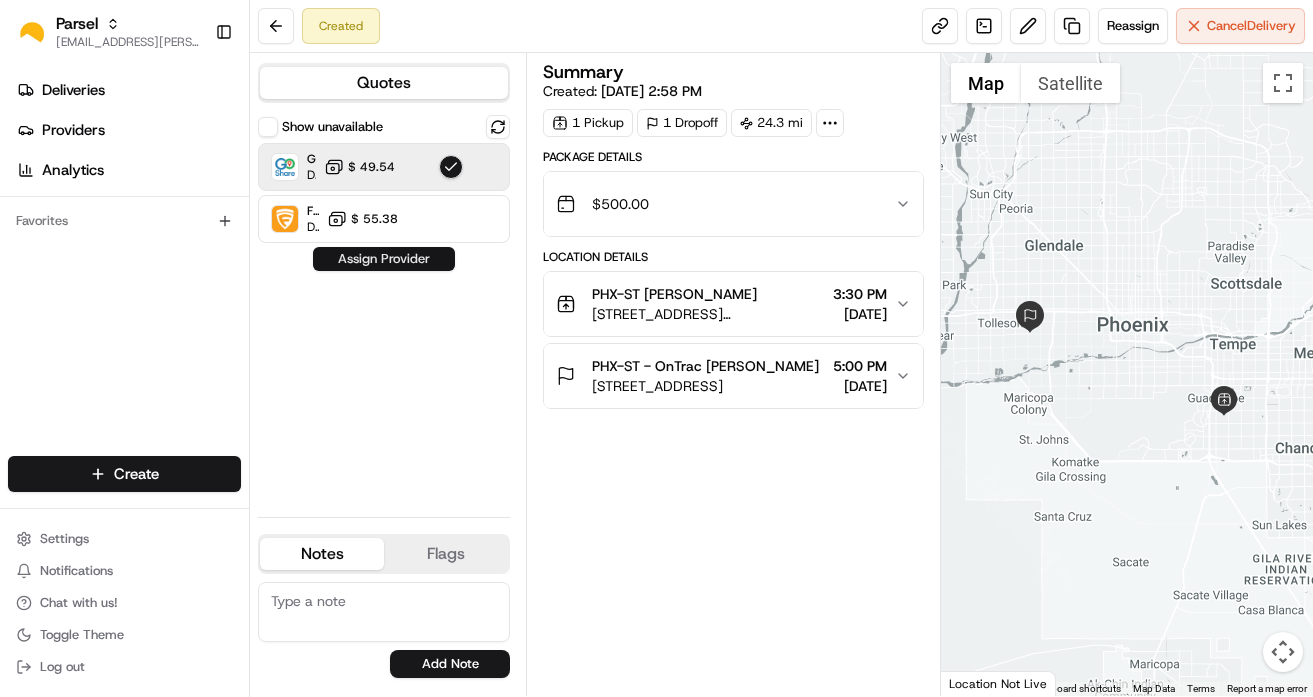 click on "Assign Provider" at bounding box center (384, 259) 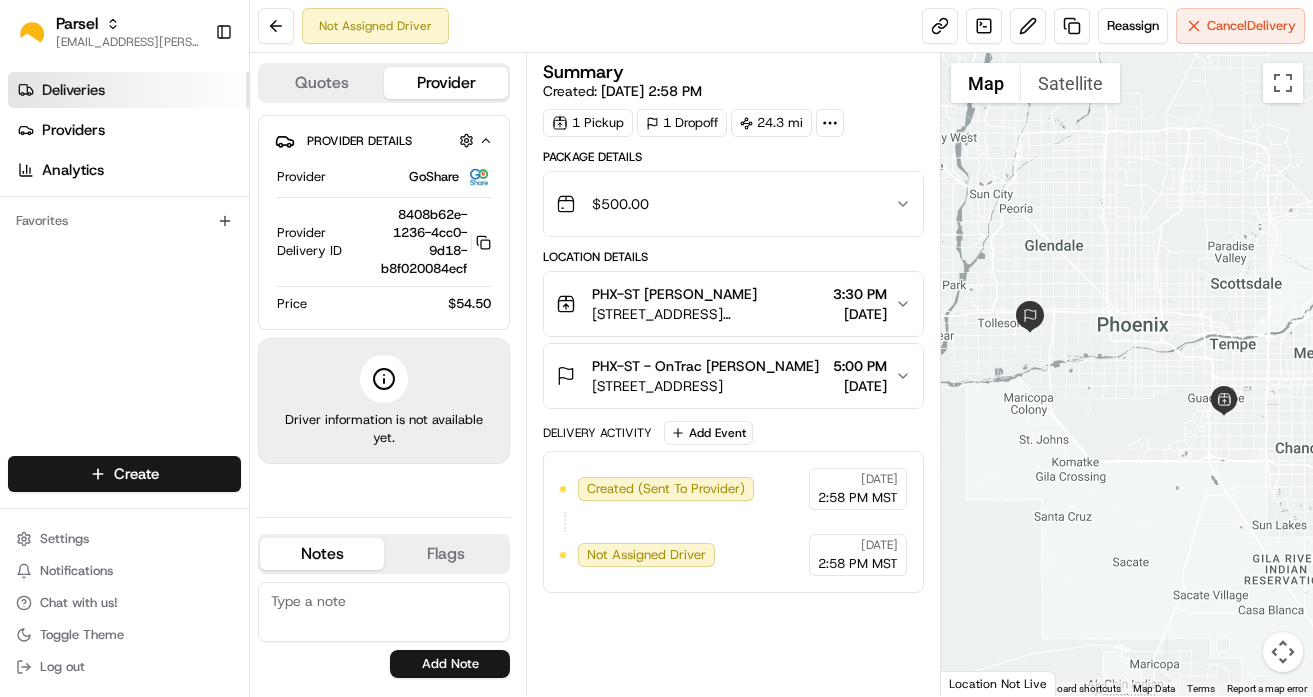 click on "Deliveries" at bounding box center (128, 90) 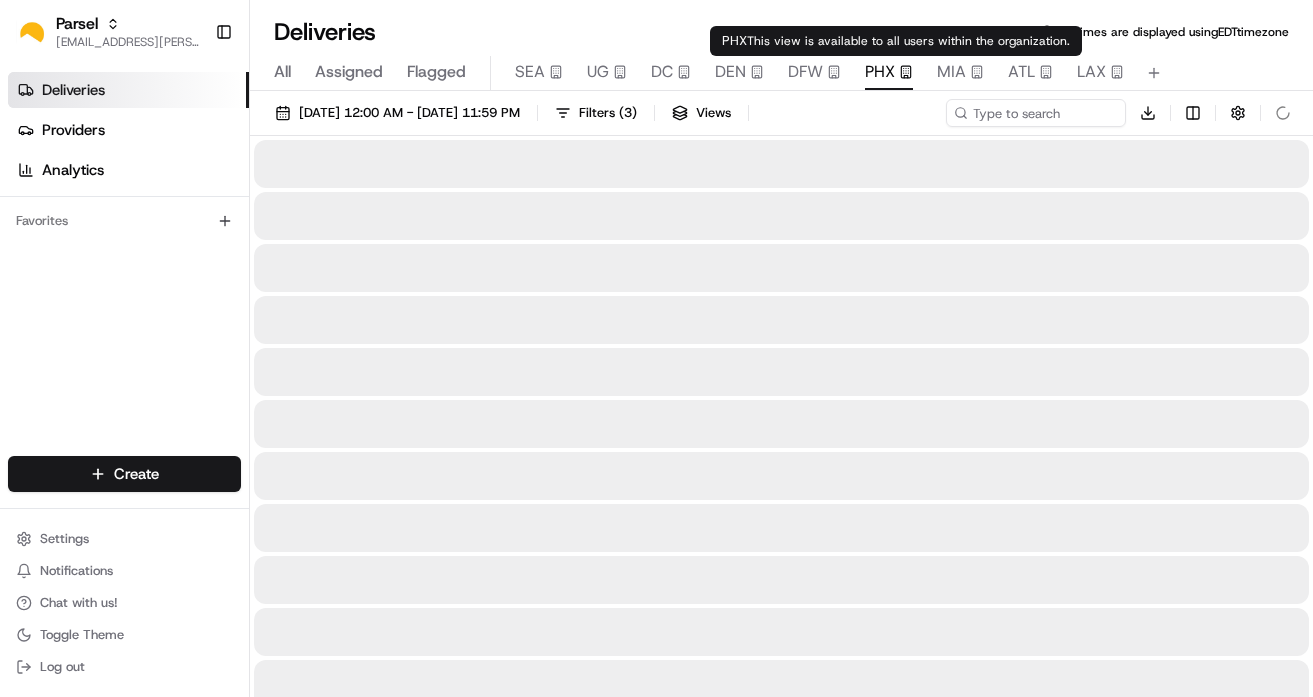 click on "PHX" at bounding box center [880, 72] 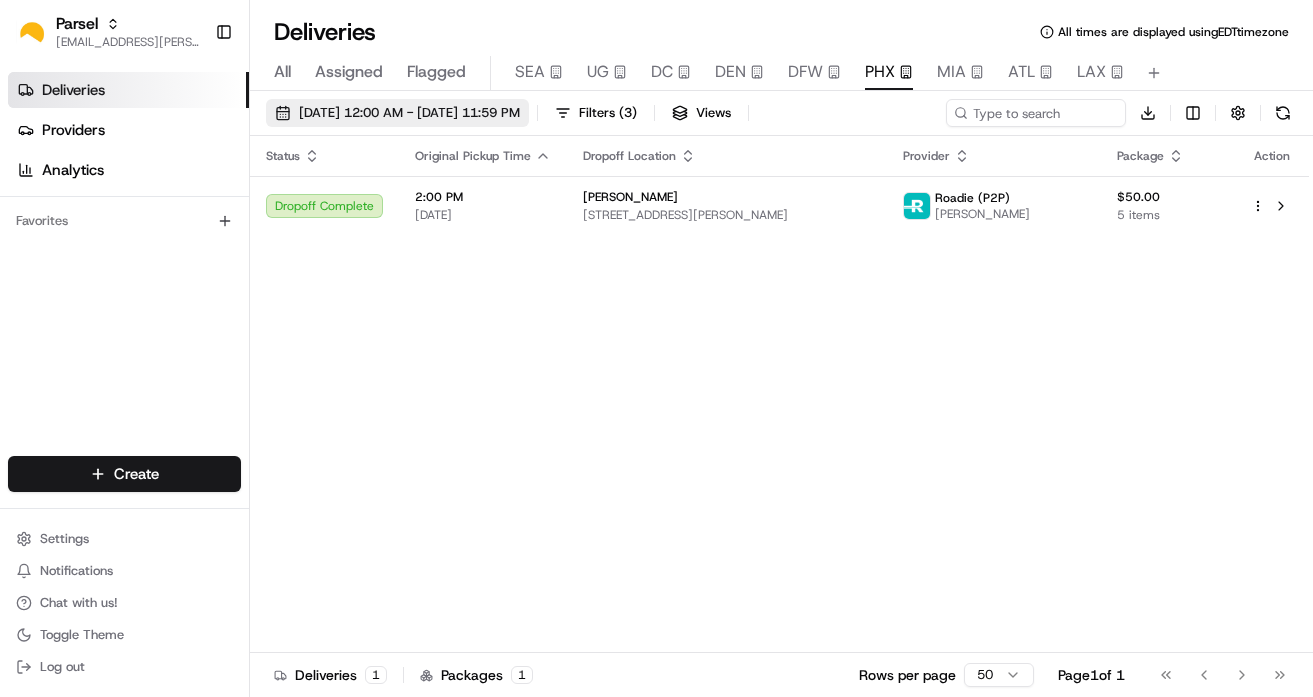 click on "[DATE] 12:00 AM - [DATE] 11:59 PM" at bounding box center [409, 113] 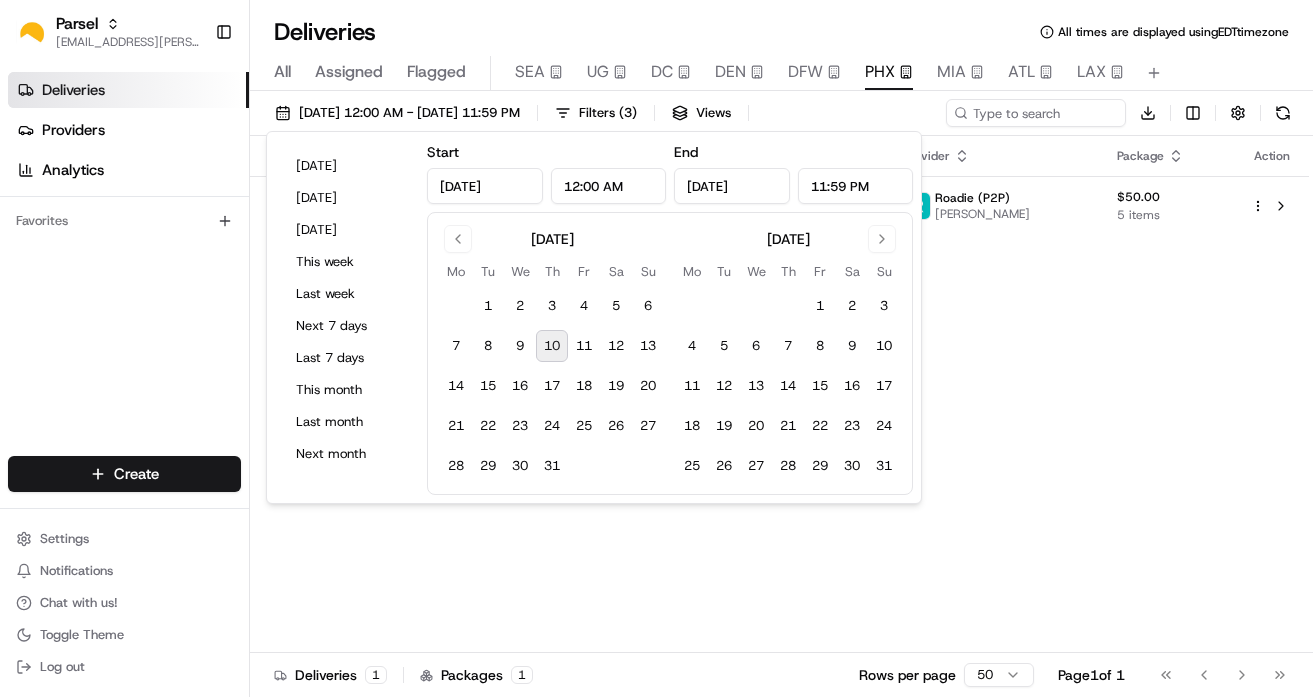 click on "10" at bounding box center (552, 346) 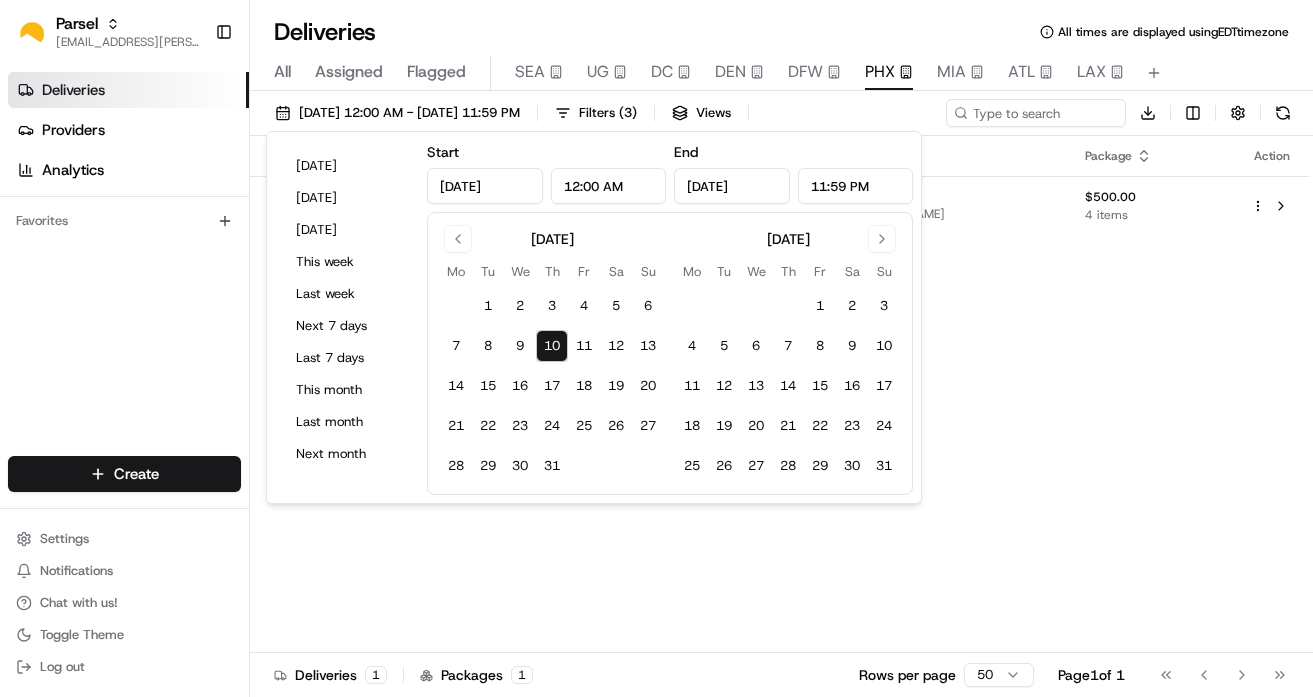 click on "10" at bounding box center [552, 346] 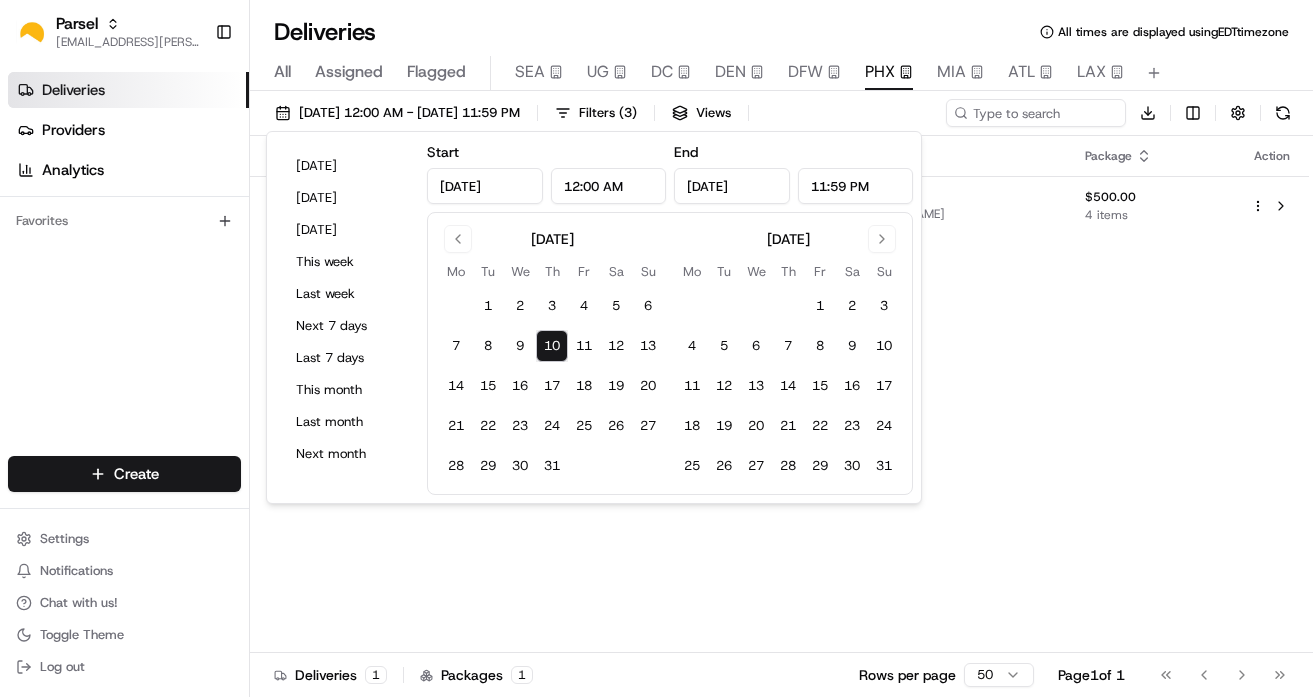 click on "Status Original Pickup Time Dropoff Location Provider Package Action Assigned Driver 6:30 PM [DATE] PHX-ST - OnTrac [STREET_ADDRESS] GoShare [PERSON_NAME] $500.00 4   items" at bounding box center (779, 394) 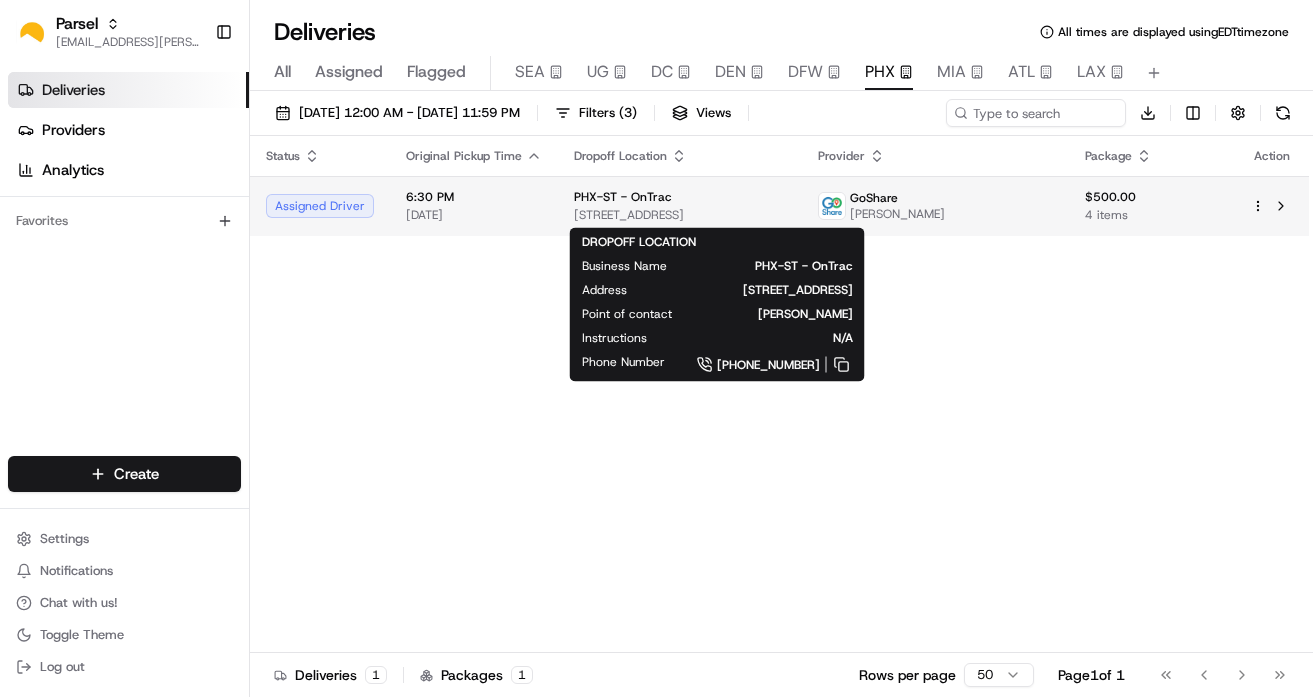 click on "[STREET_ADDRESS]" at bounding box center [680, 215] 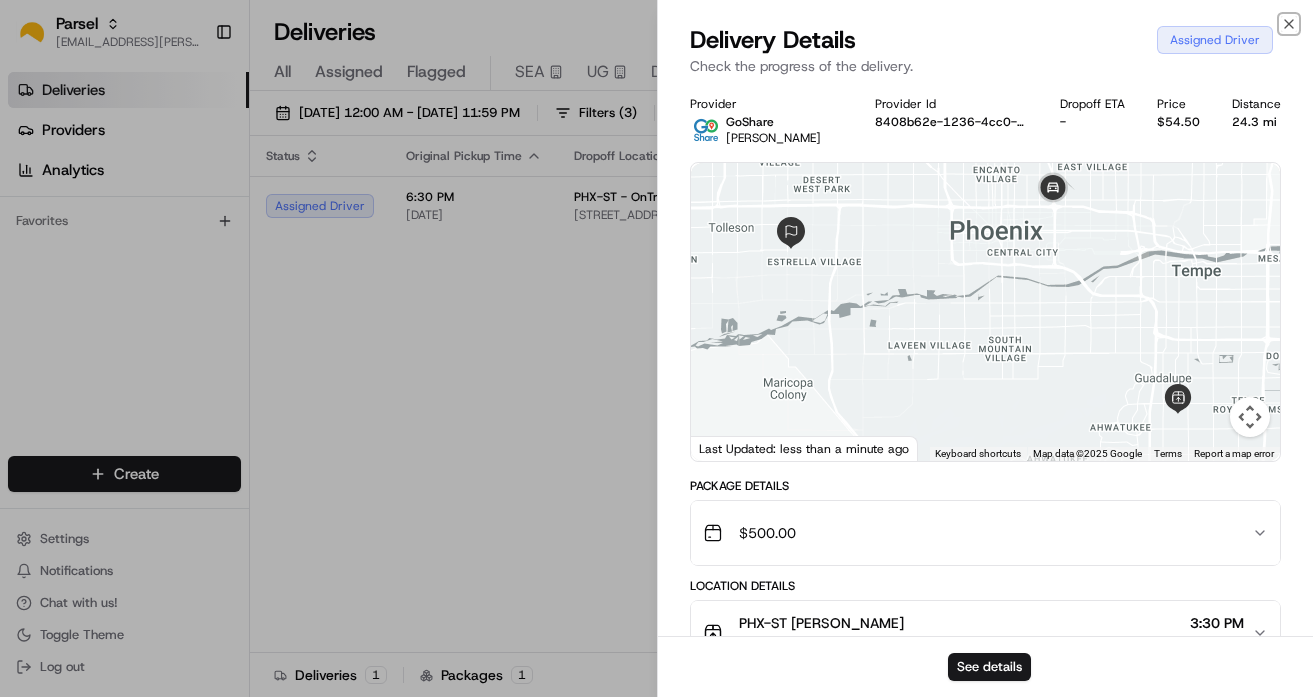 click 